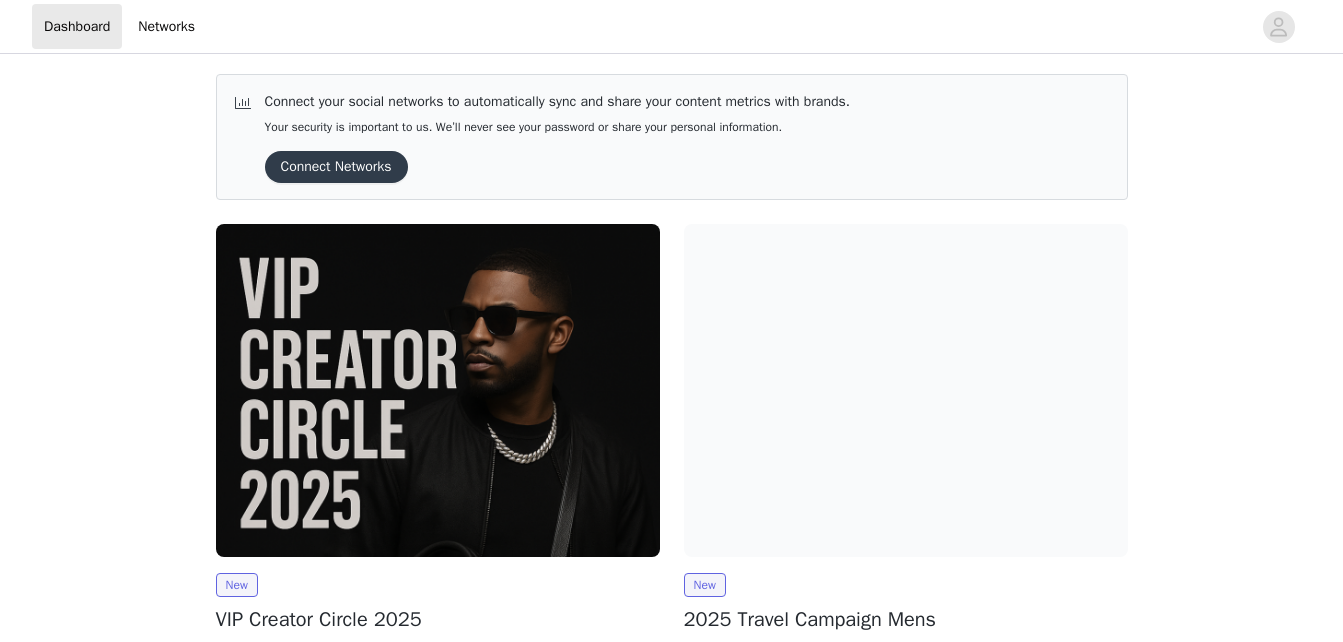 scroll, scrollTop: 0, scrollLeft: 0, axis: both 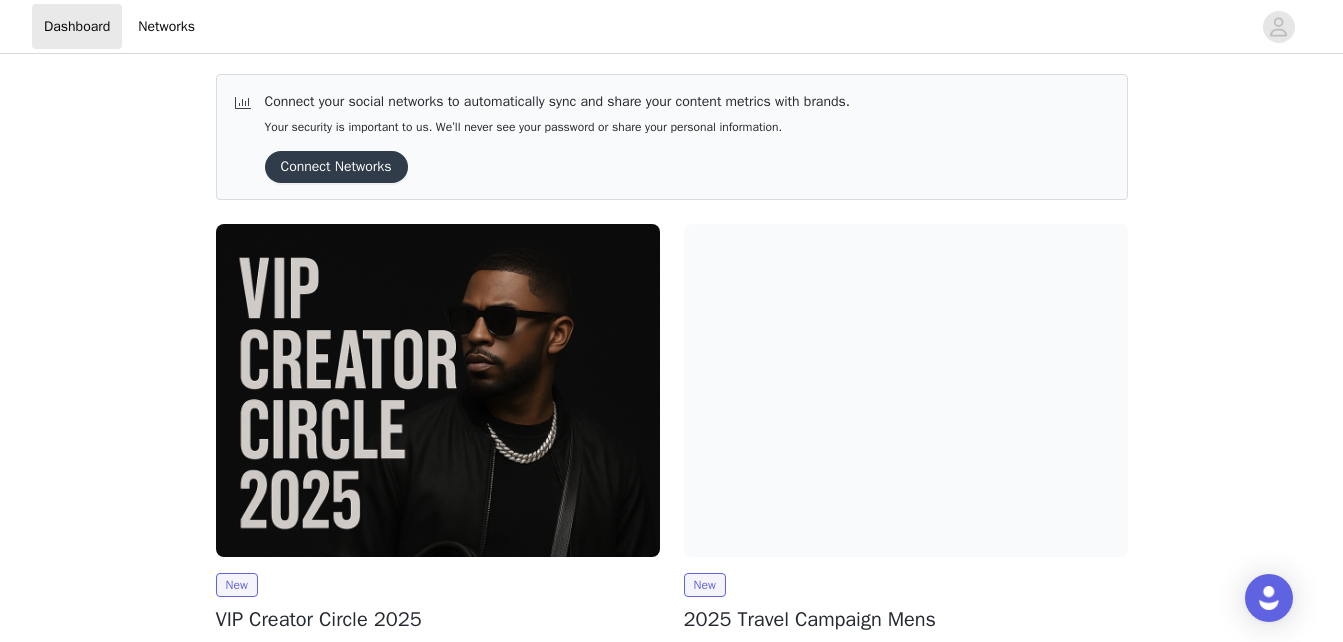 click on "Connect Networks" at bounding box center [336, 167] 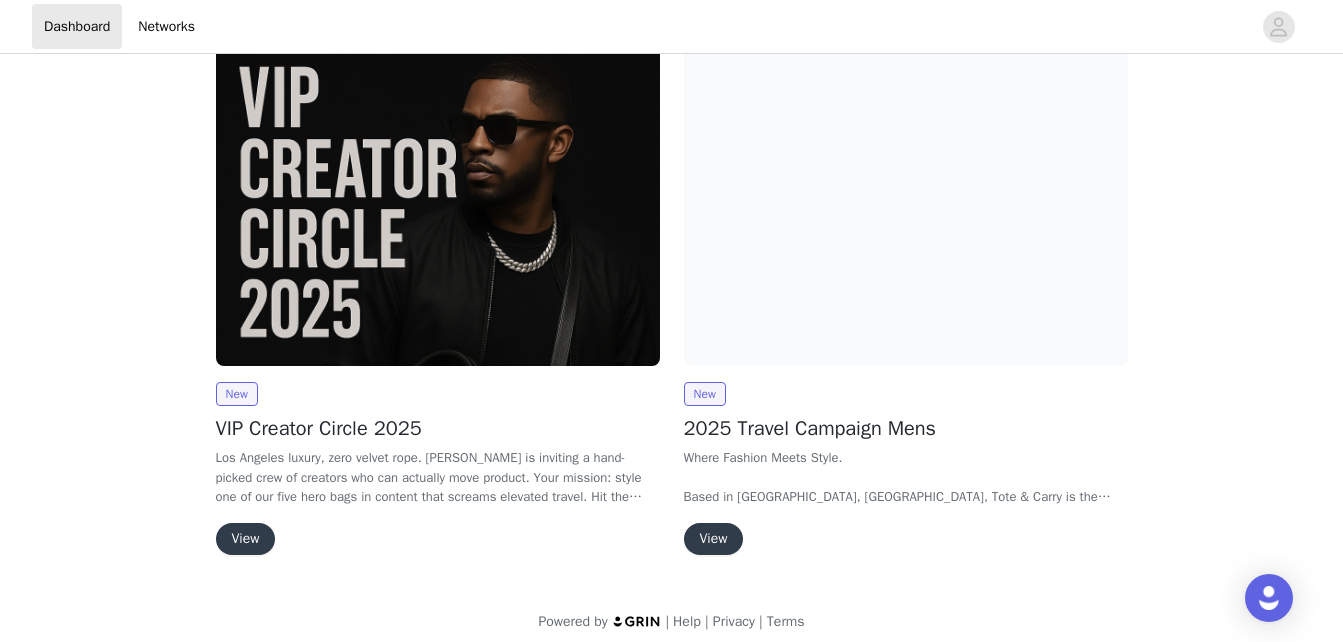 scroll, scrollTop: 192, scrollLeft: 0, axis: vertical 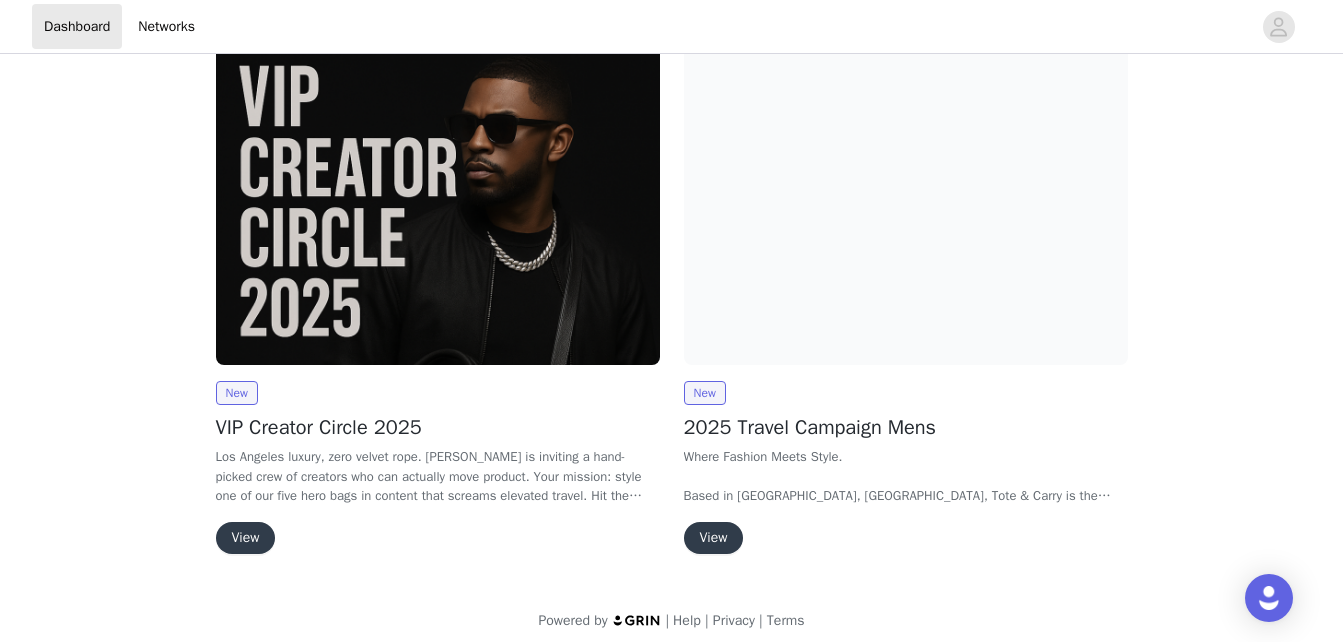 click on "View" at bounding box center [246, 538] 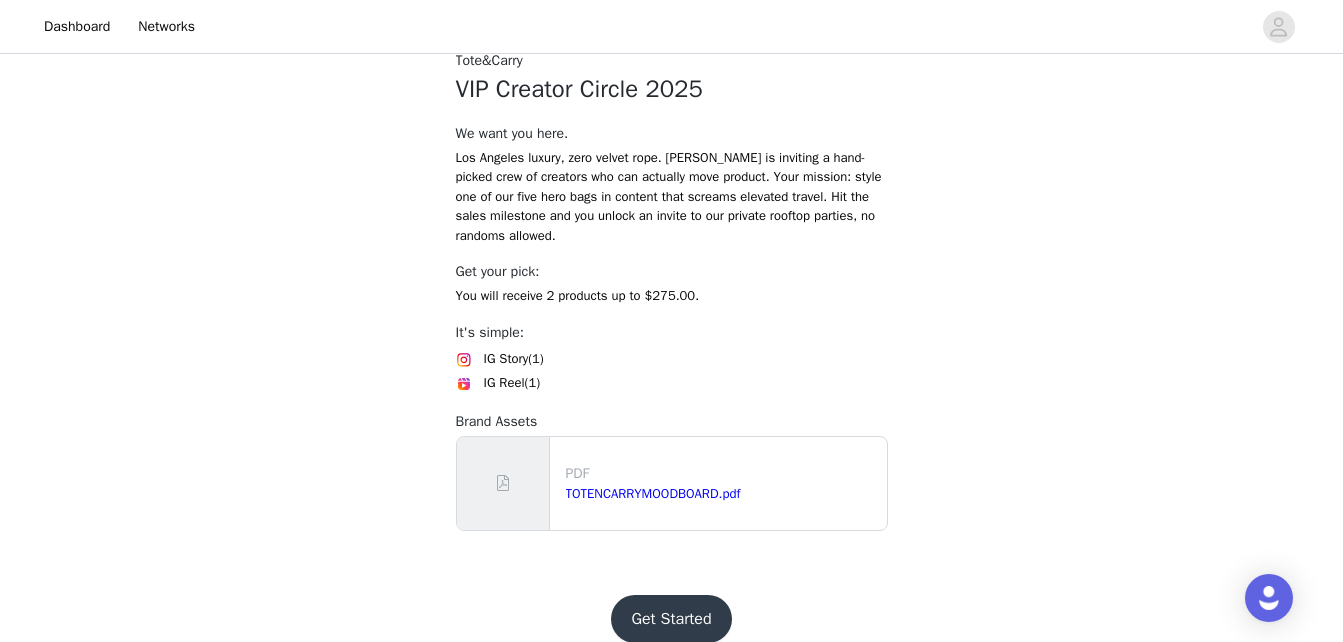 scroll, scrollTop: 424, scrollLeft: 0, axis: vertical 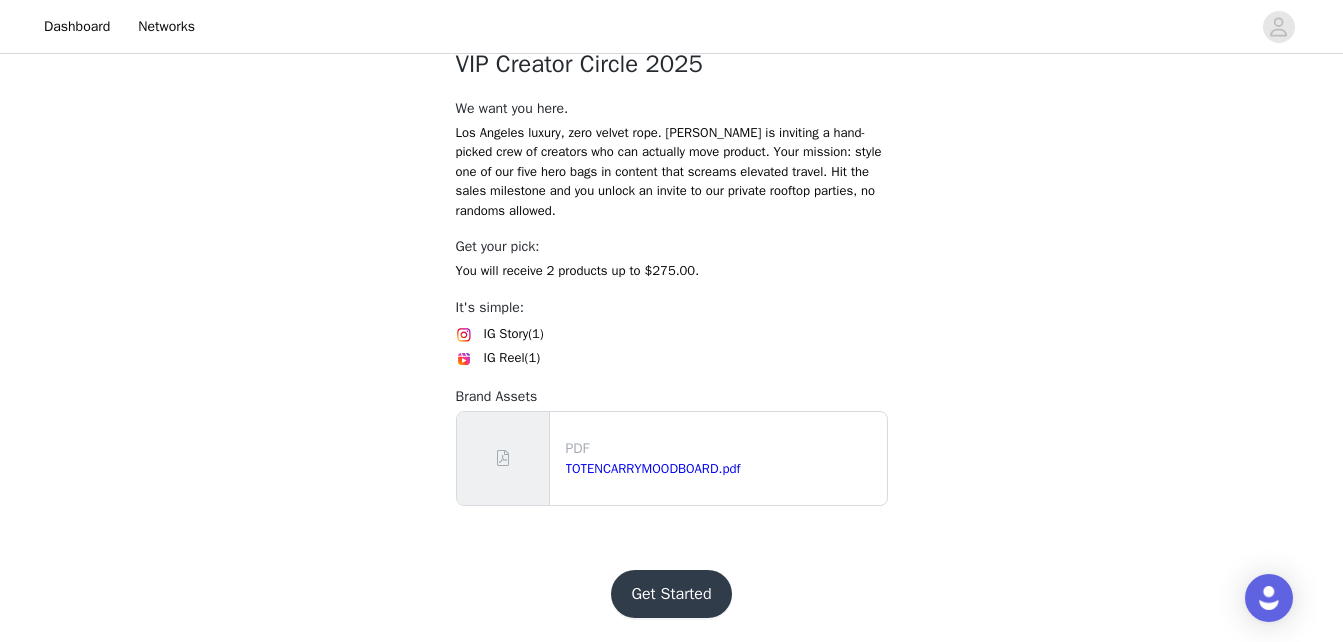 click on "Get Started" at bounding box center (671, 594) 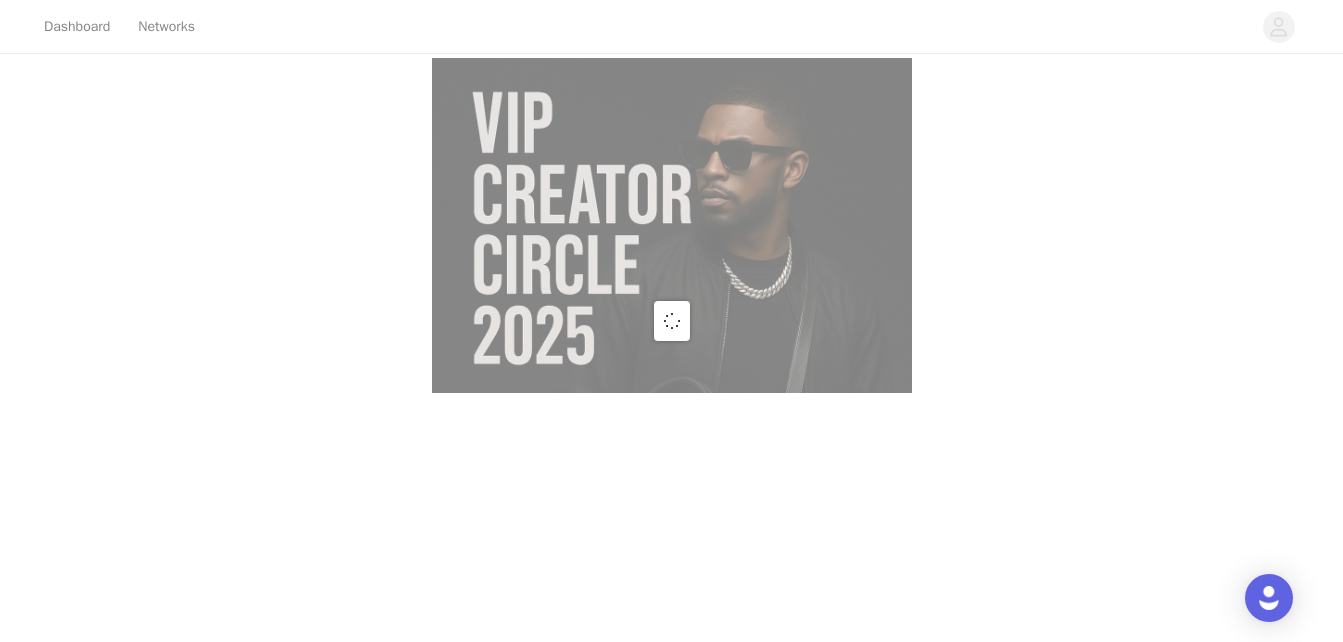 scroll, scrollTop: 0, scrollLeft: 0, axis: both 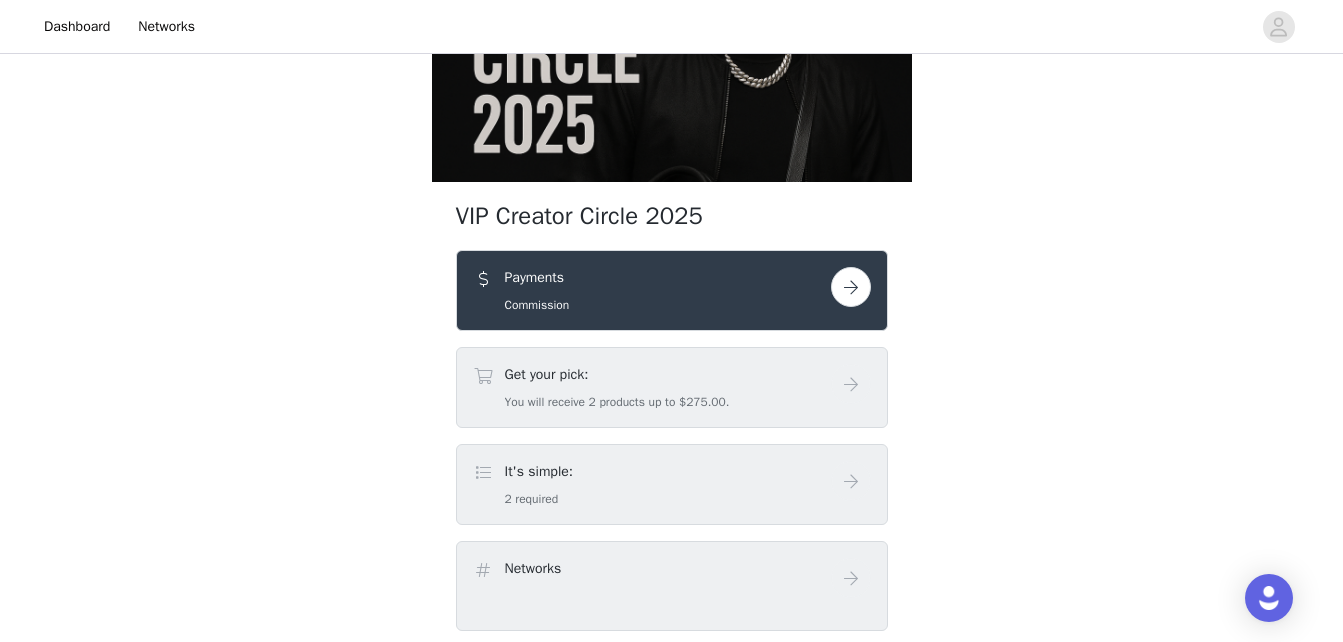 click on "You will receive 2 products up to $275.00." at bounding box center (617, 402) 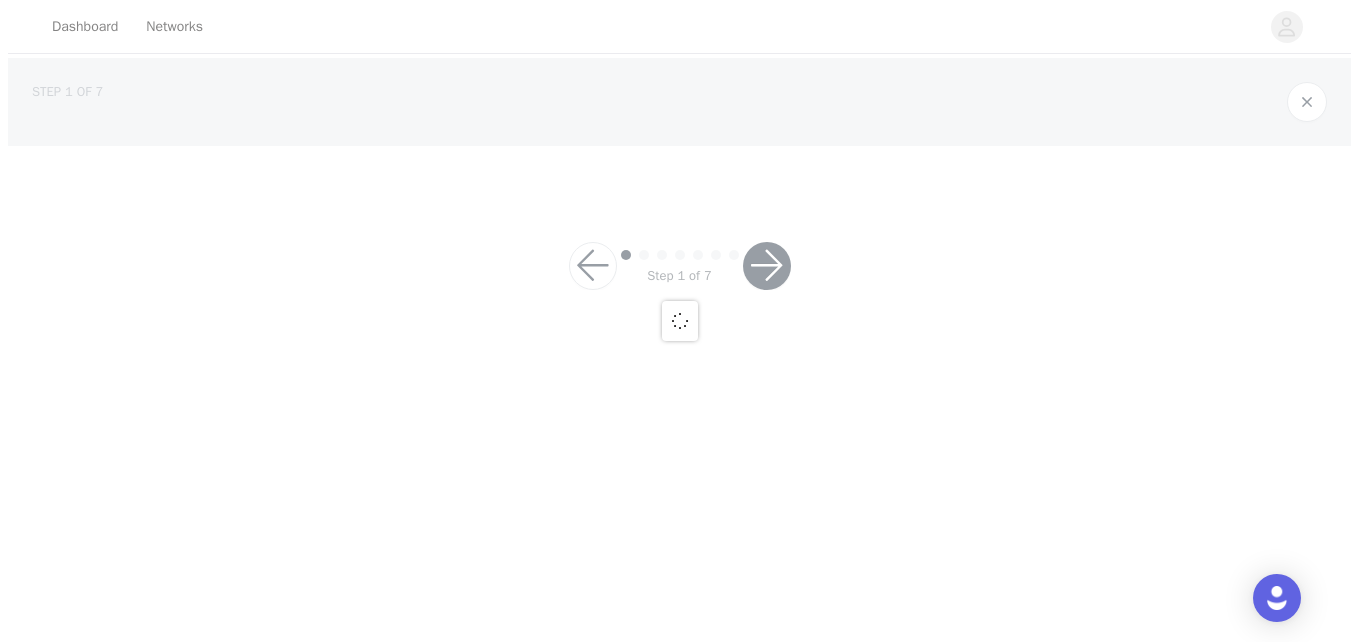 scroll, scrollTop: 0, scrollLeft: 0, axis: both 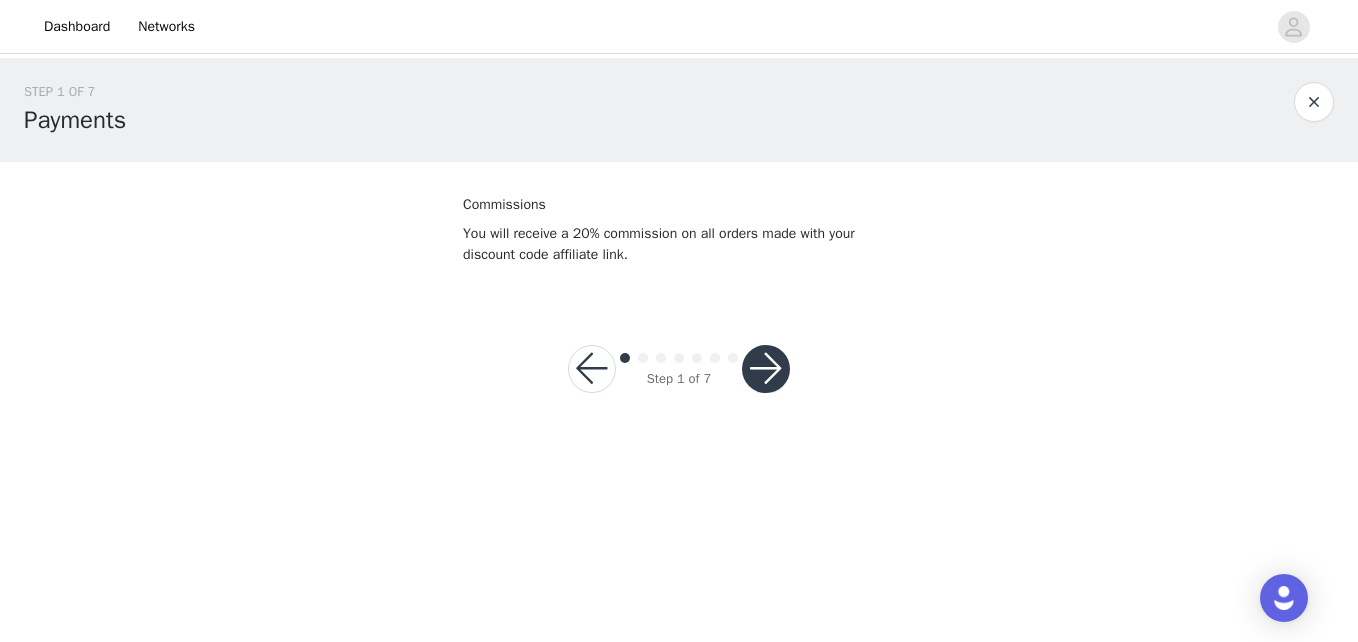 click at bounding box center [766, 369] 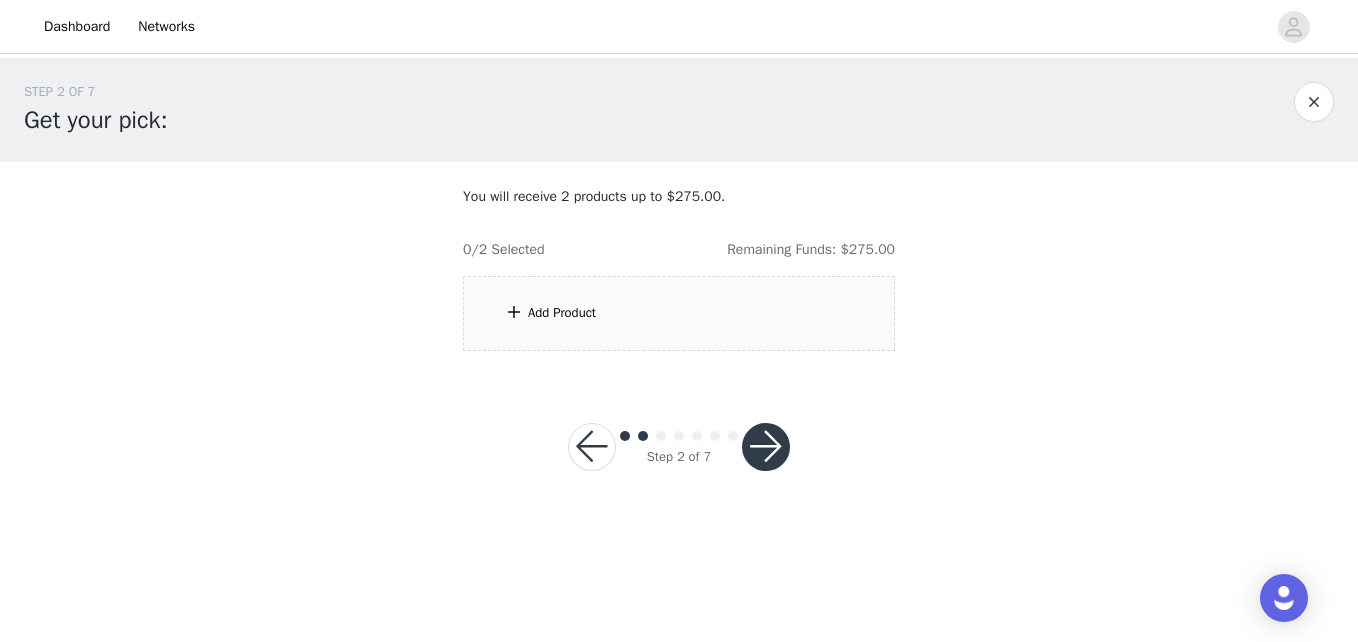 click on "Add Product" at bounding box center [562, 313] 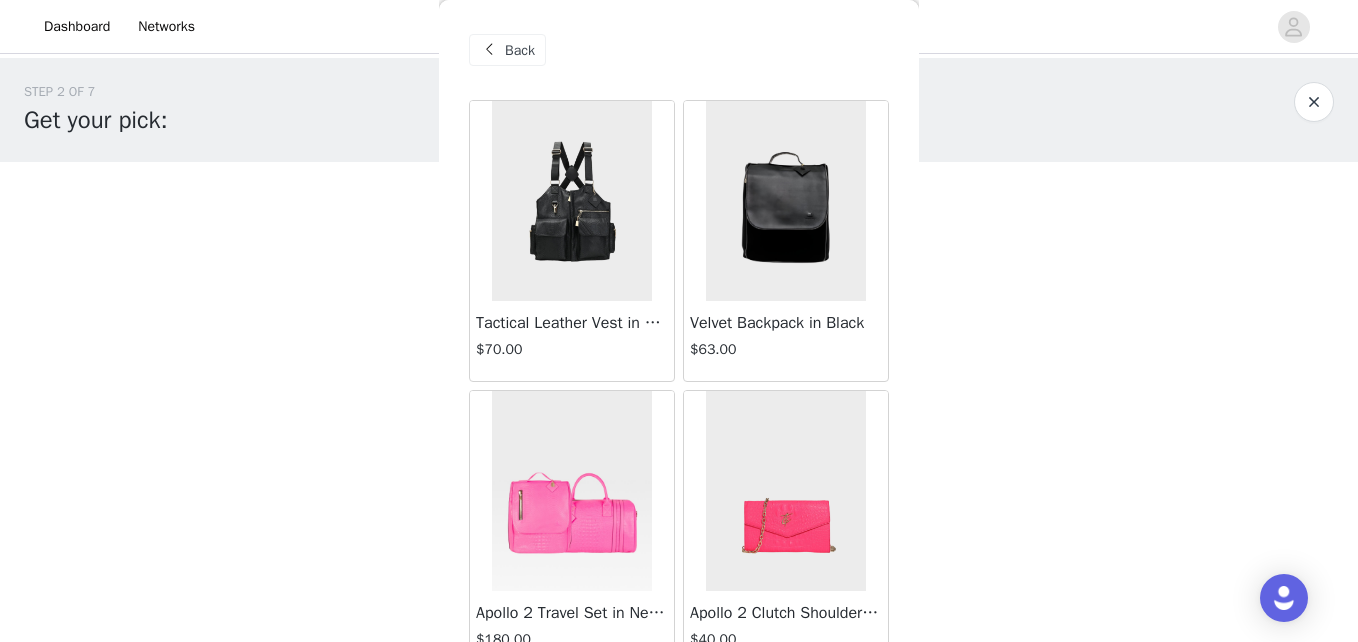 scroll, scrollTop: 324, scrollLeft: 0, axis: vertical 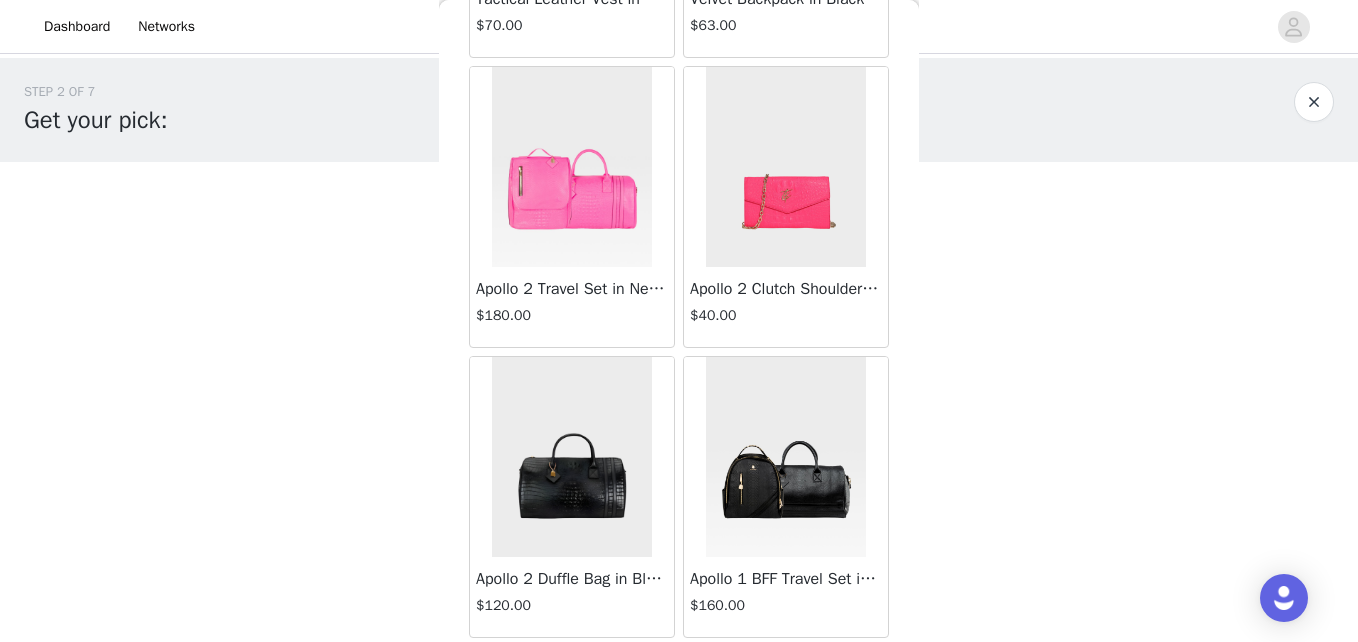 click at bounding box center [572, 457] 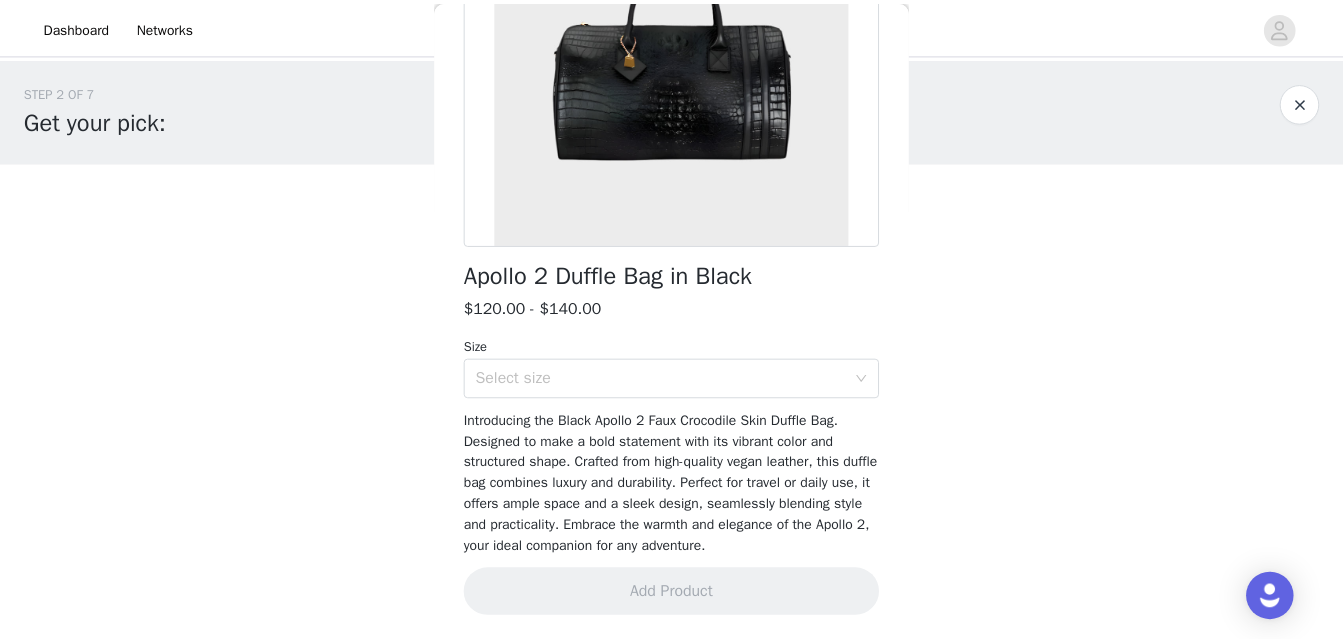 scroll, scrollTop: 304, scrollLeft: 0, axis: vertical 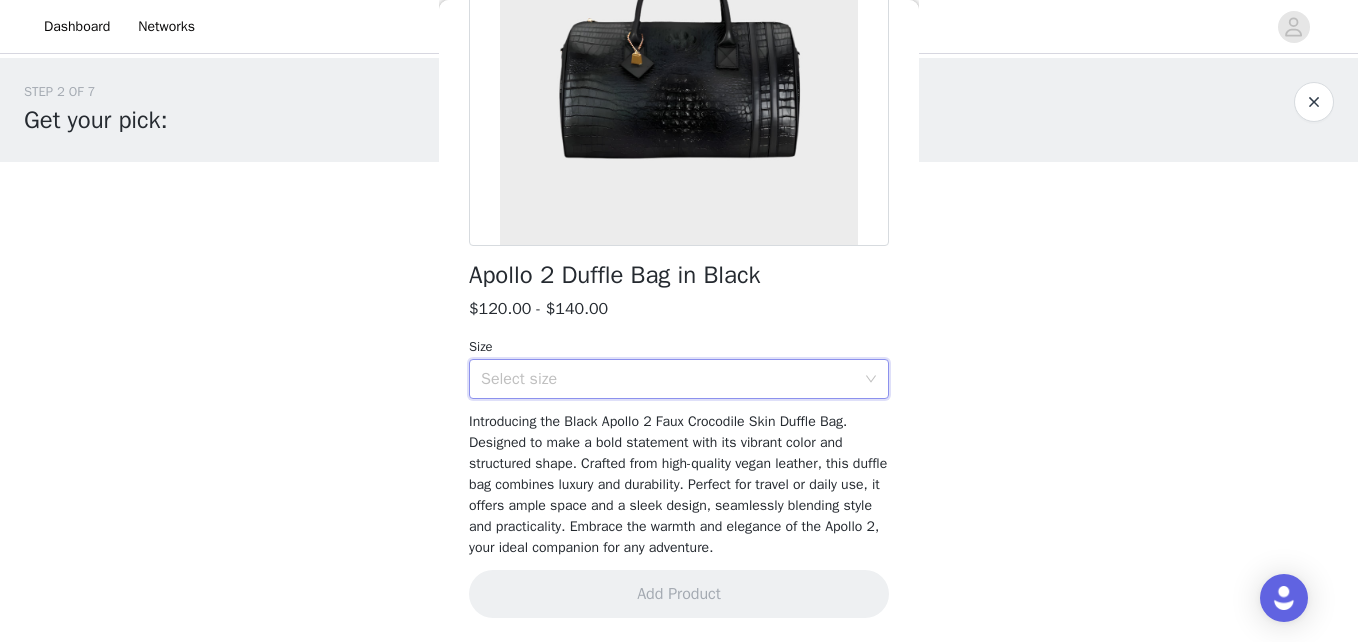 click on "Select size" at bounding box center [672, 379] 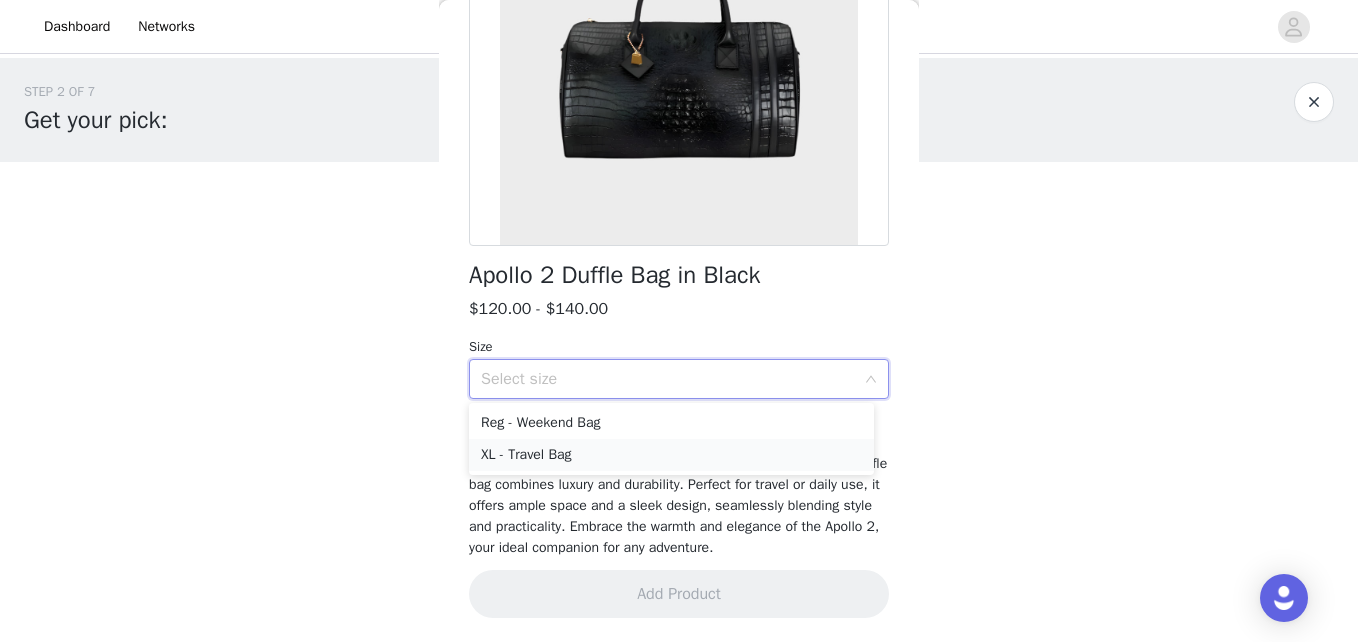 click on "XL - Travel Bag" at bounding box center (671, 455) 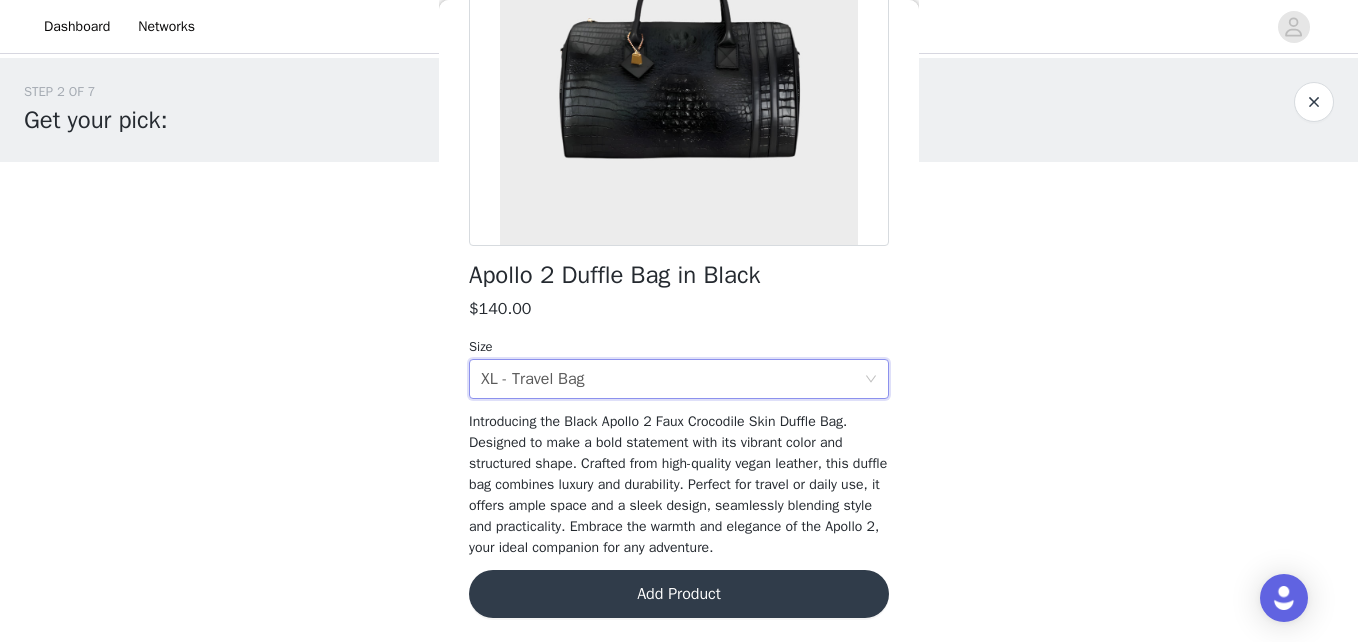 click on "Add Product" at bounding box center [679, 594] 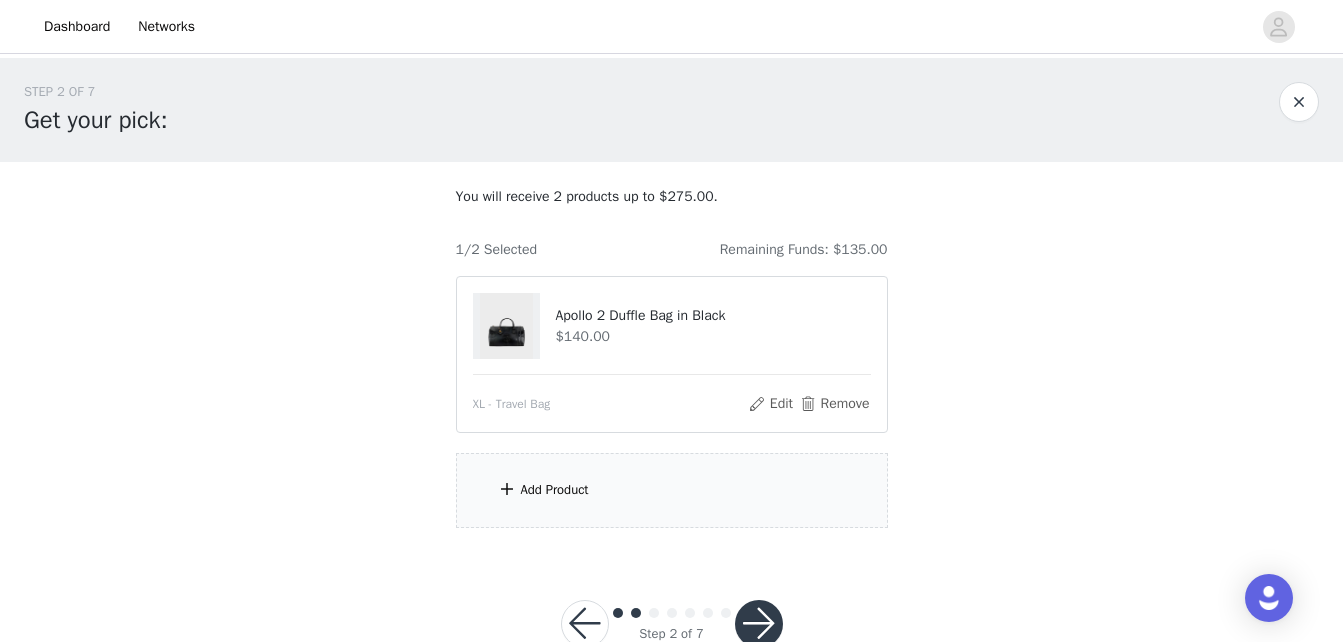 click on "Add Product" at bounding box center [555, 490] 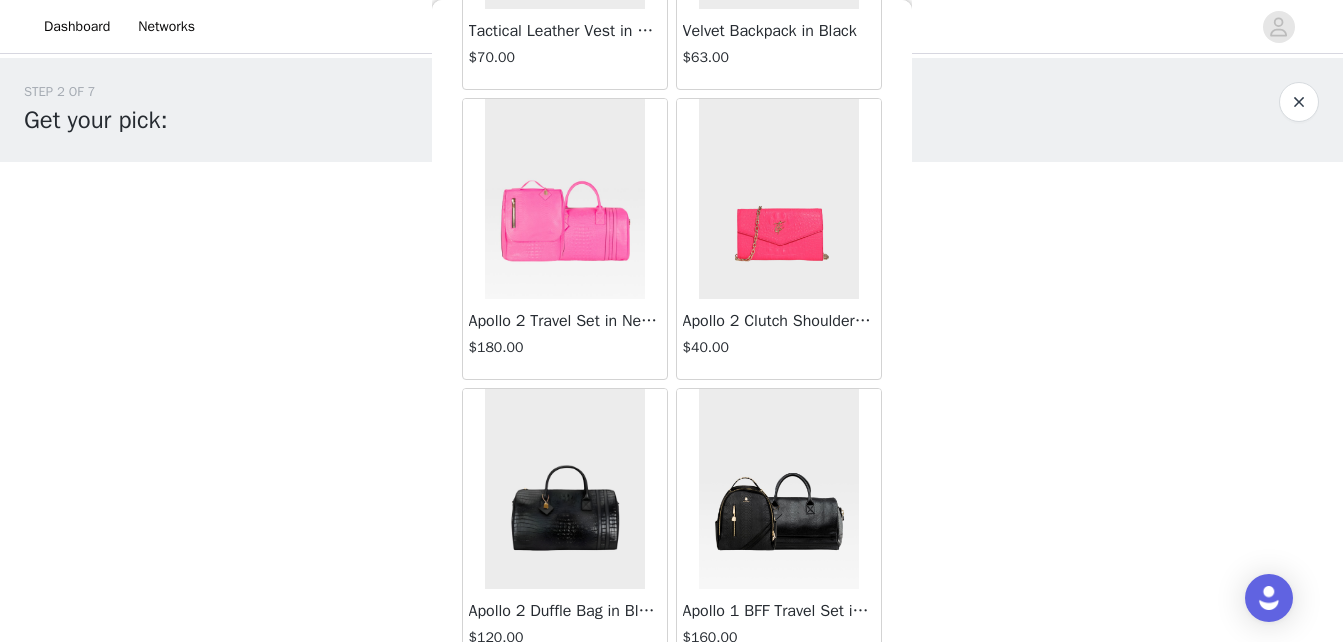 scroll, scrollTop: 324, scrollLeft: 0, axis: vertical 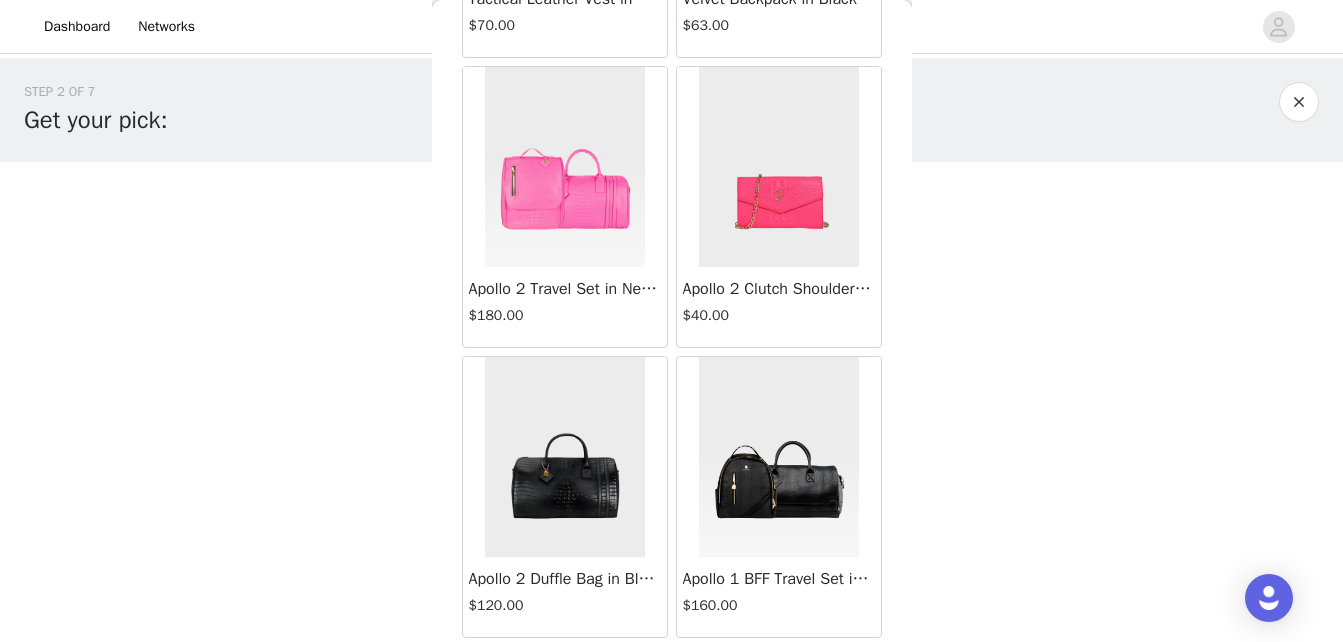 click at bounding box center (779, 167) 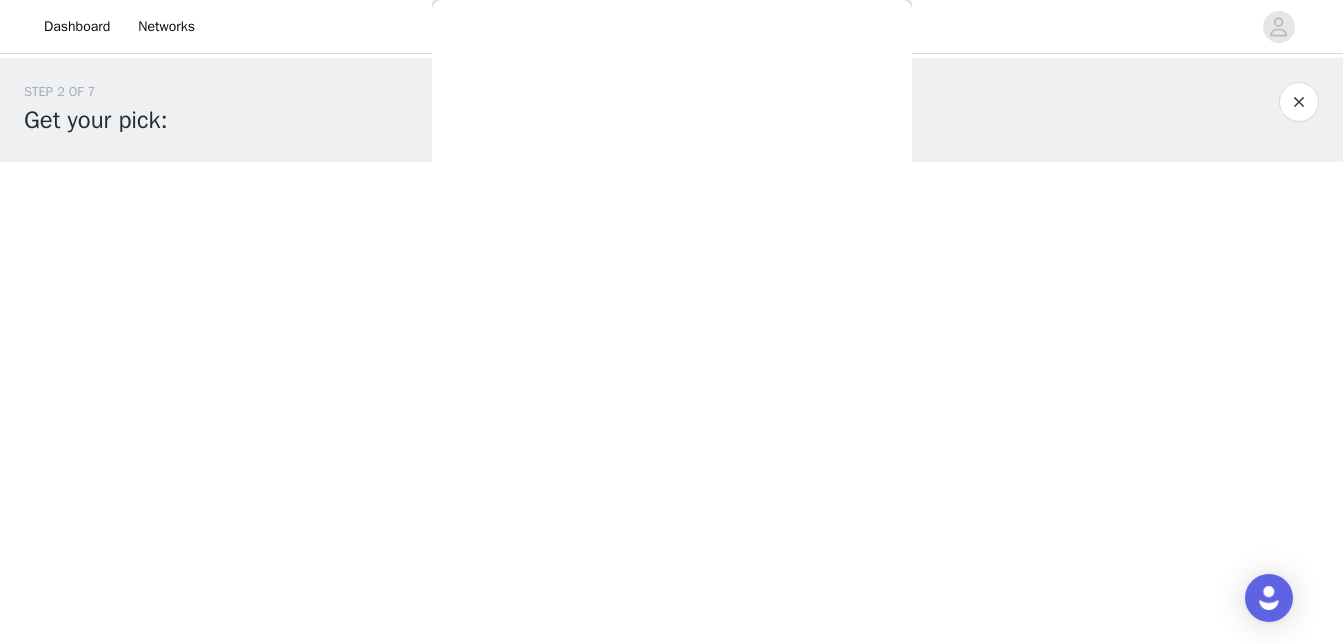 scroll, scrollTop: 257, scrollLeft: 0, axis: vertical 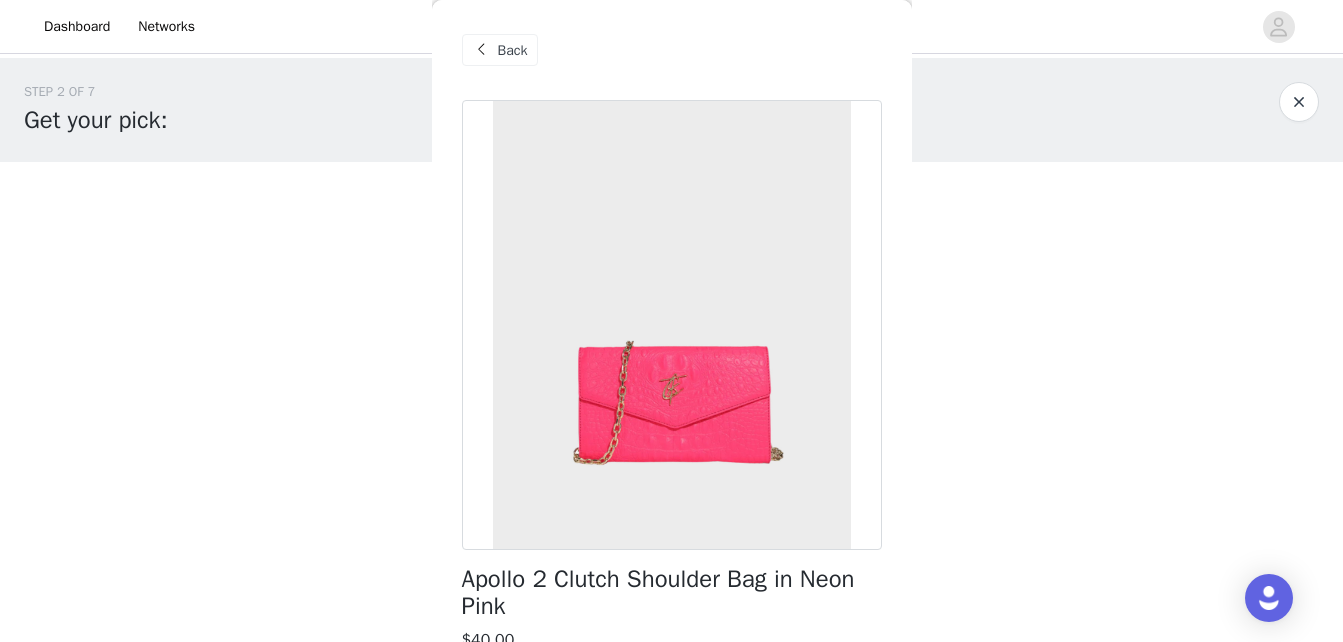 click on "Back" at bounding box center (513, 50) 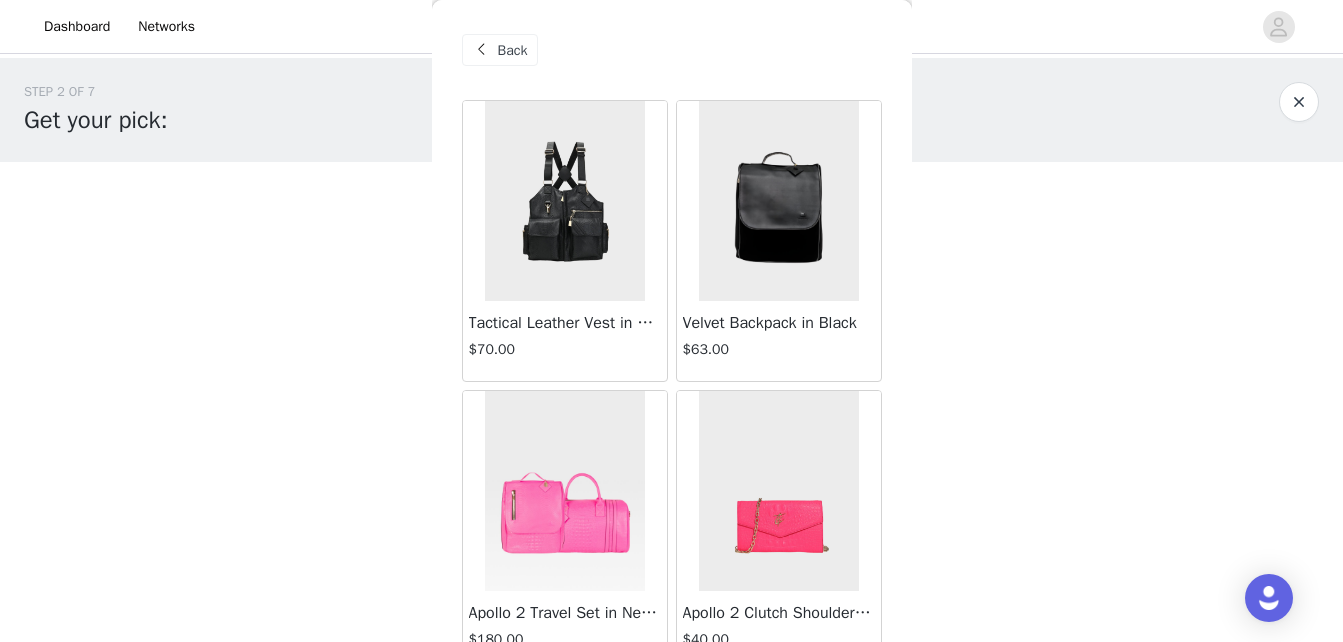 click at bounding box center [565, 491] 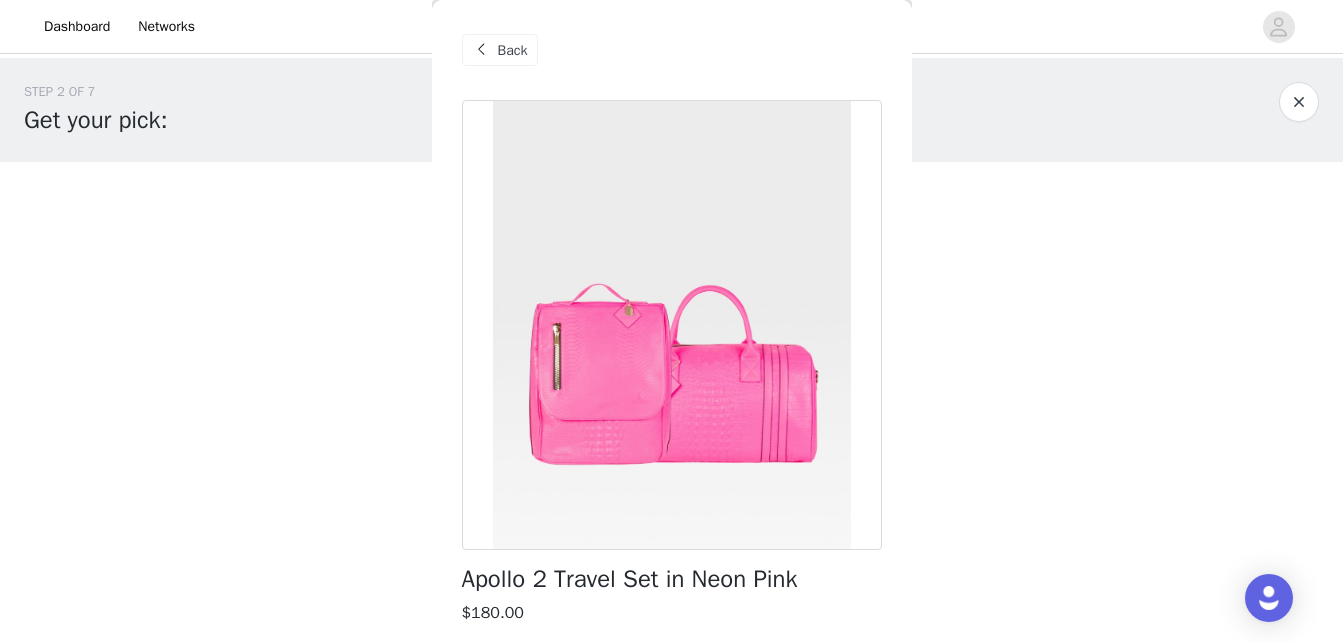 click at bounding box center (482, 50) 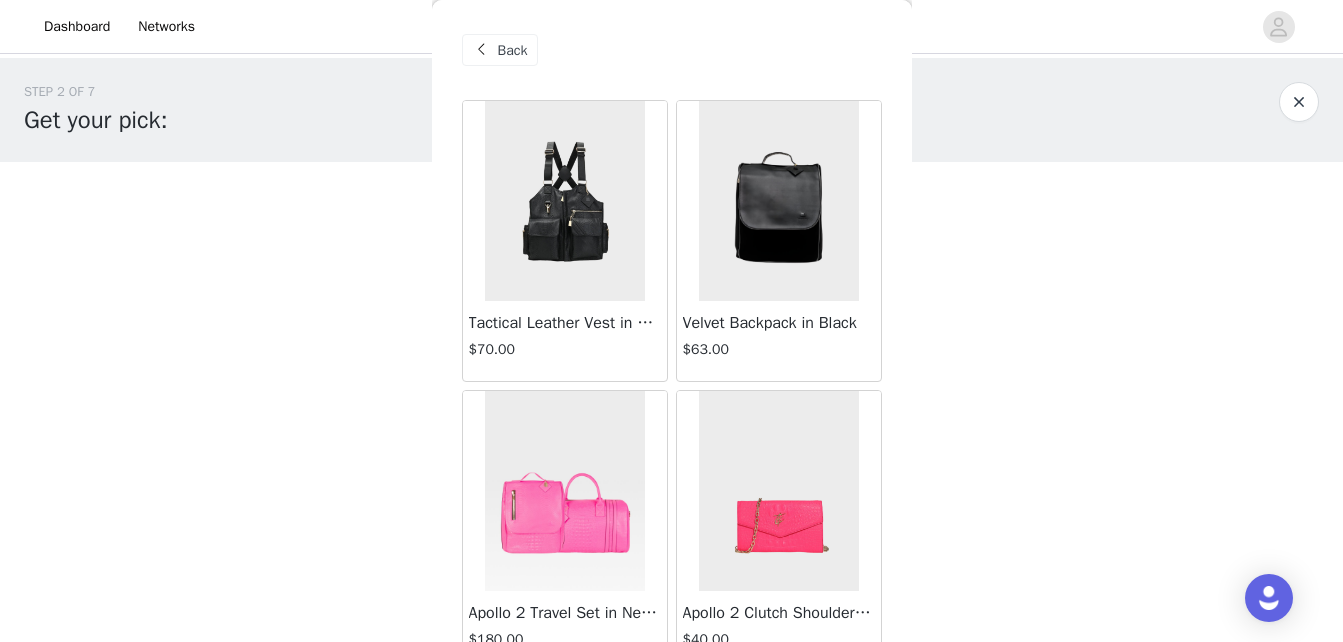 scroll, scrollTop: 324, scrollLeft: 0, axis: vertical 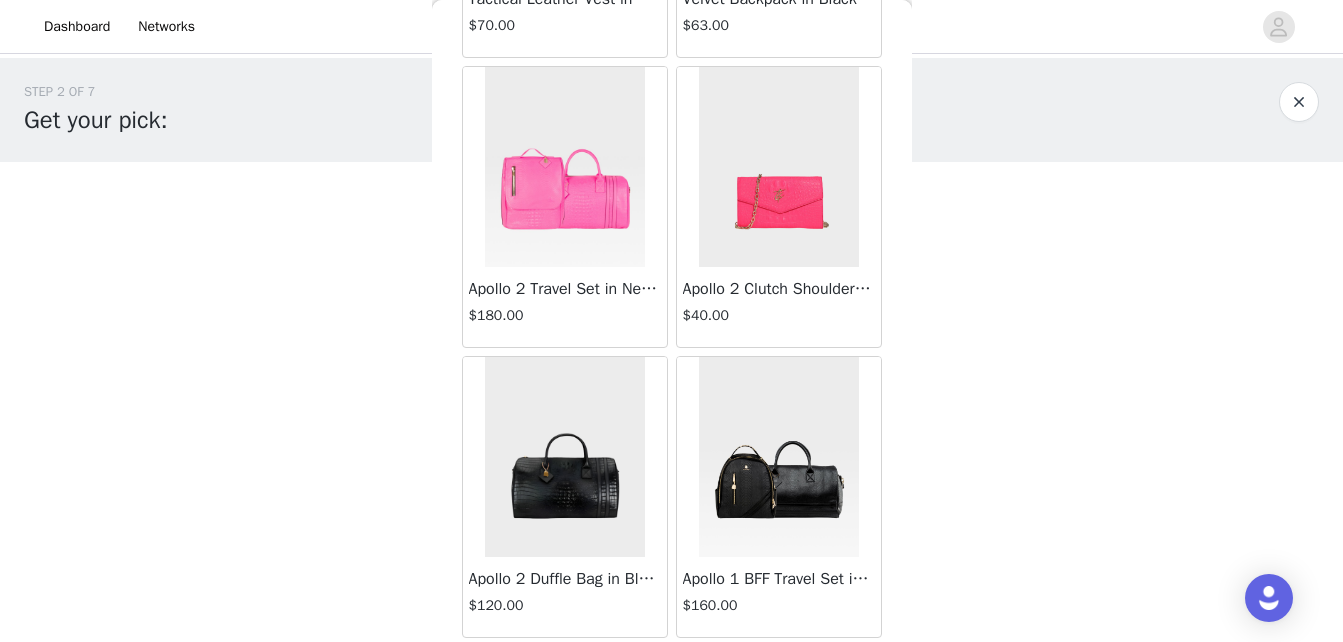 click at bounding box center (779, 457) 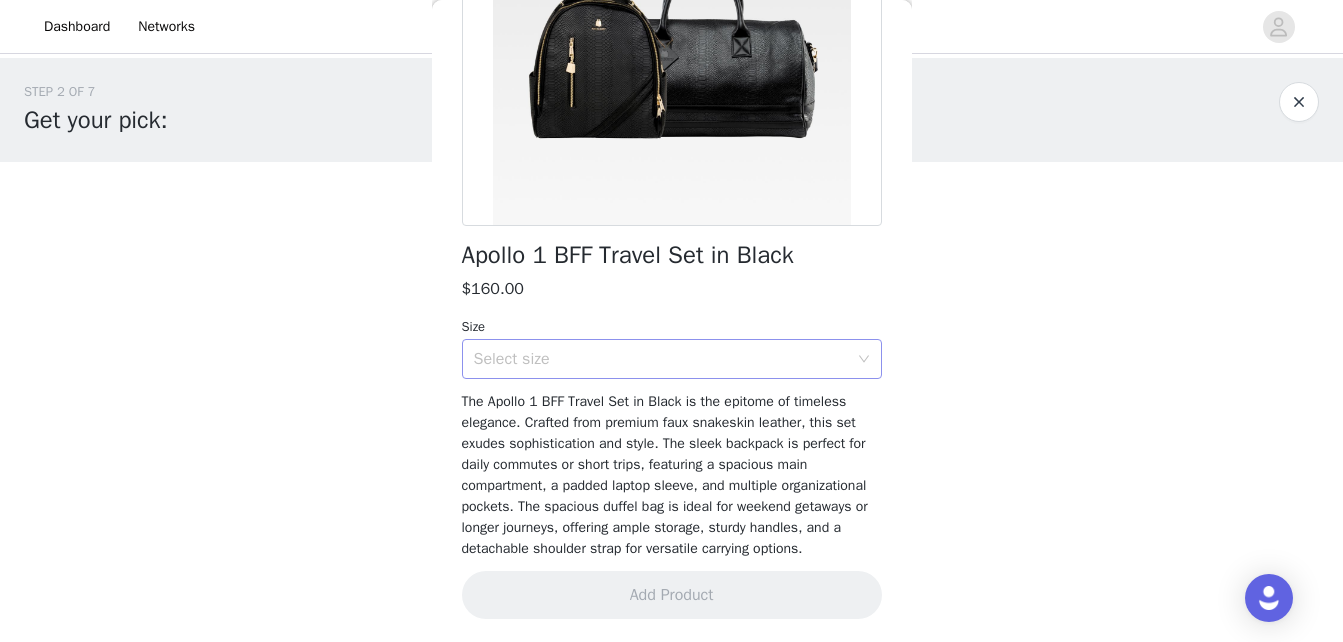 click on "Select size" at bounding box center (661, 359) 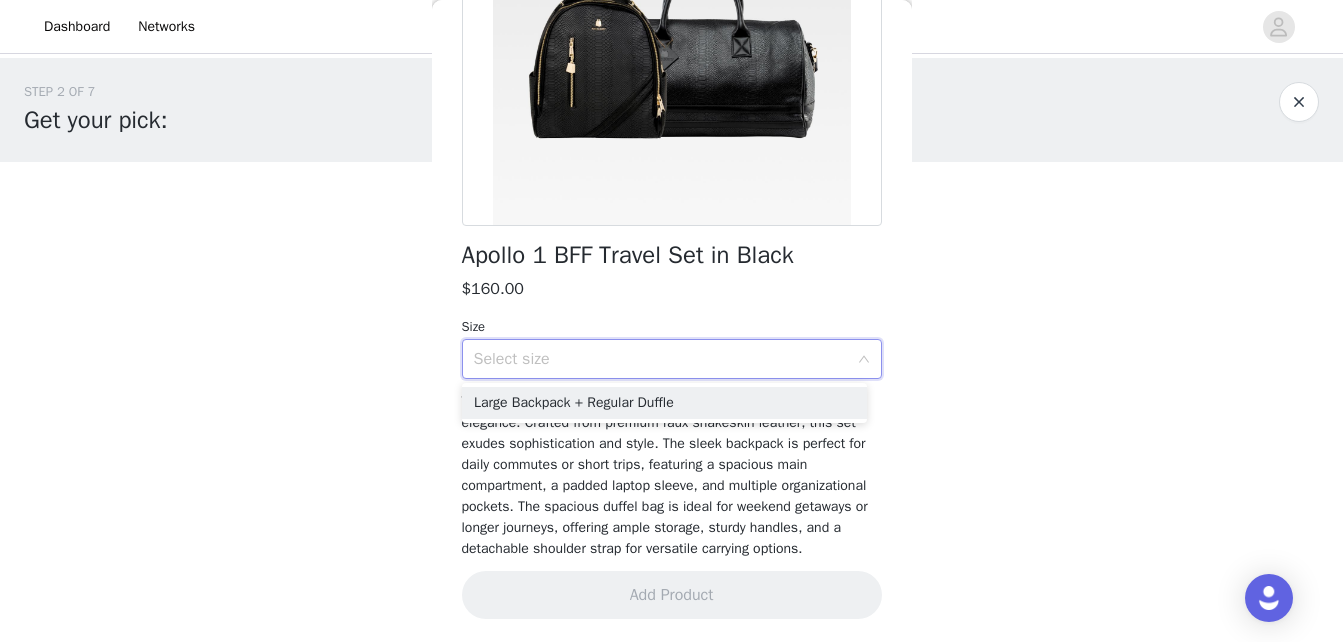 click on "$160.00" at bounding box center [672, 289] 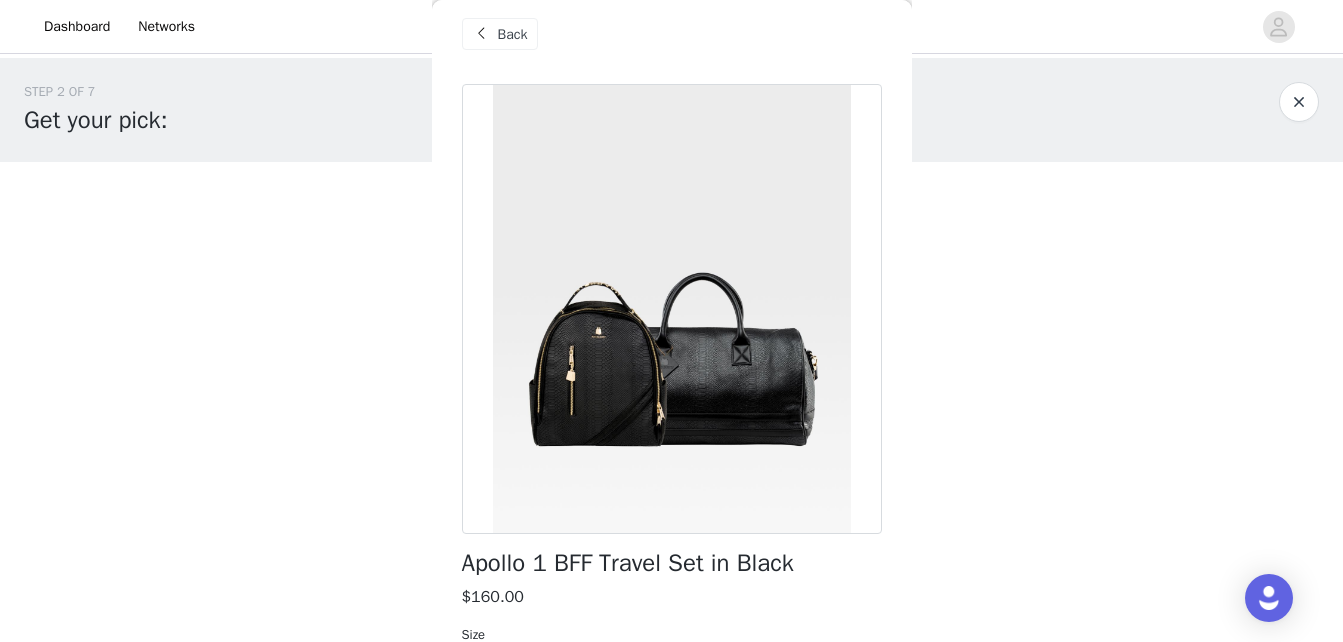 scroll, scrollTop: 346, scrollLeft: 0, axis: vertical 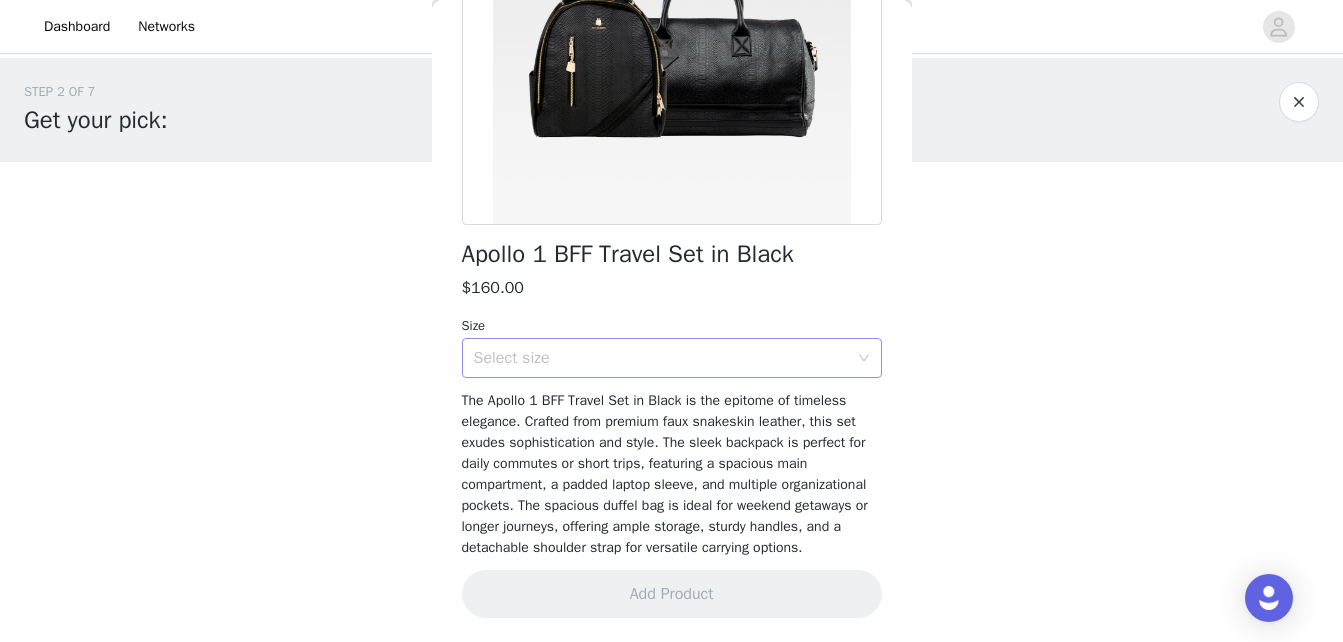click on "Select size" at bounding box center [661, 358] 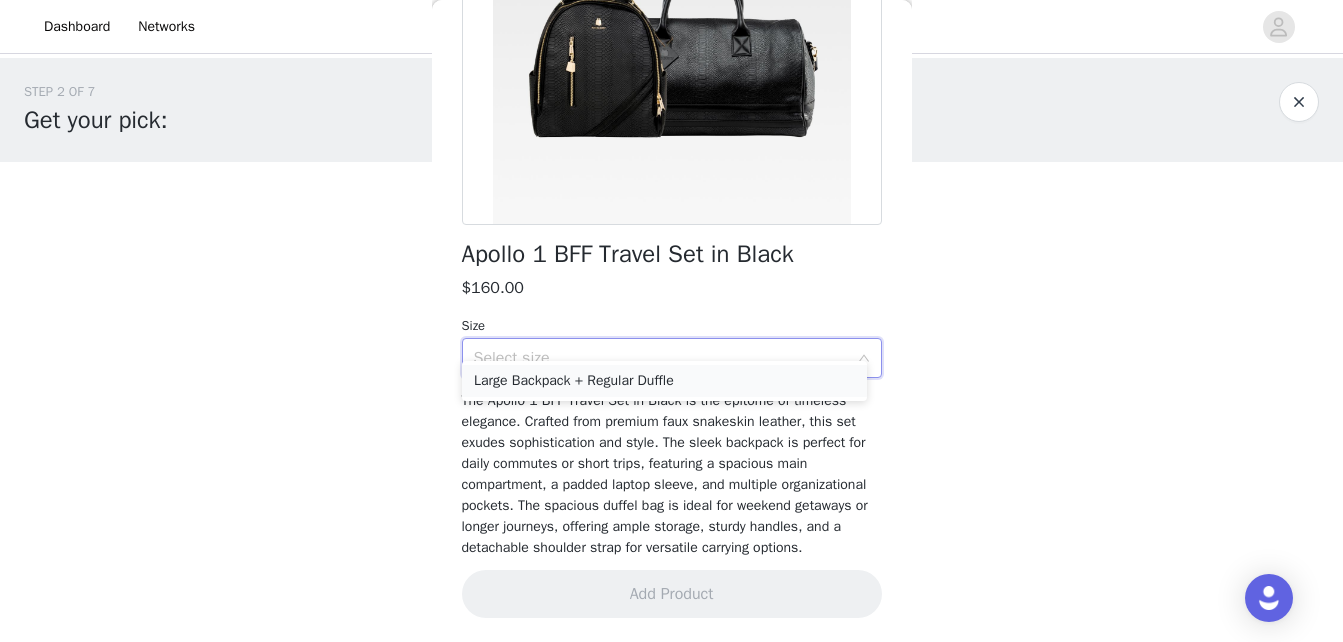 click on "Large Backpack + Regular Duffle" at bounding box center (664, 381) 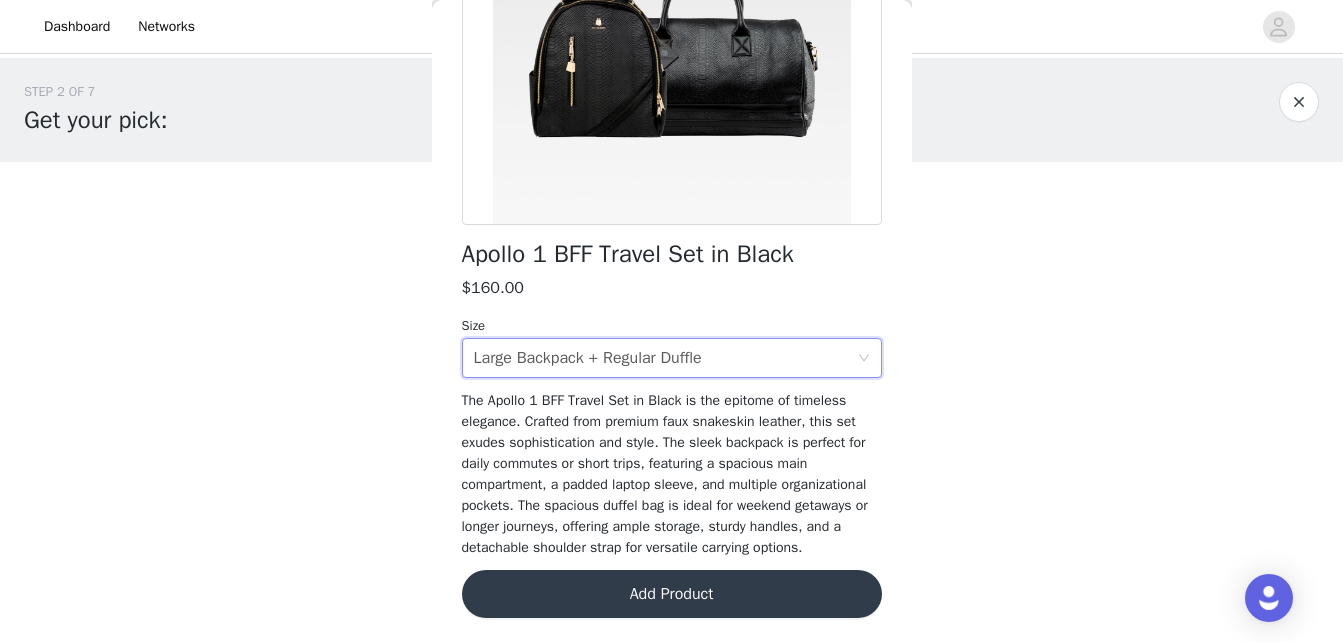 click on "Add Product" at bounding box center (672, 594) 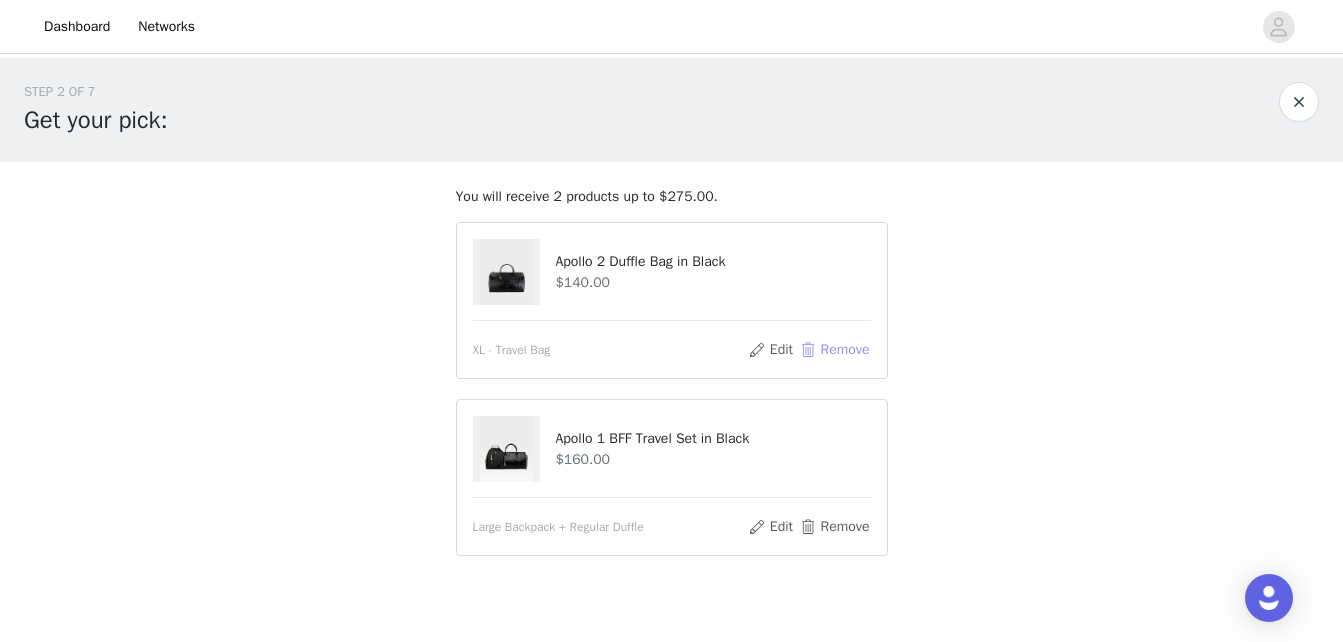 click on "Remove" at bounding box center [834, 350] 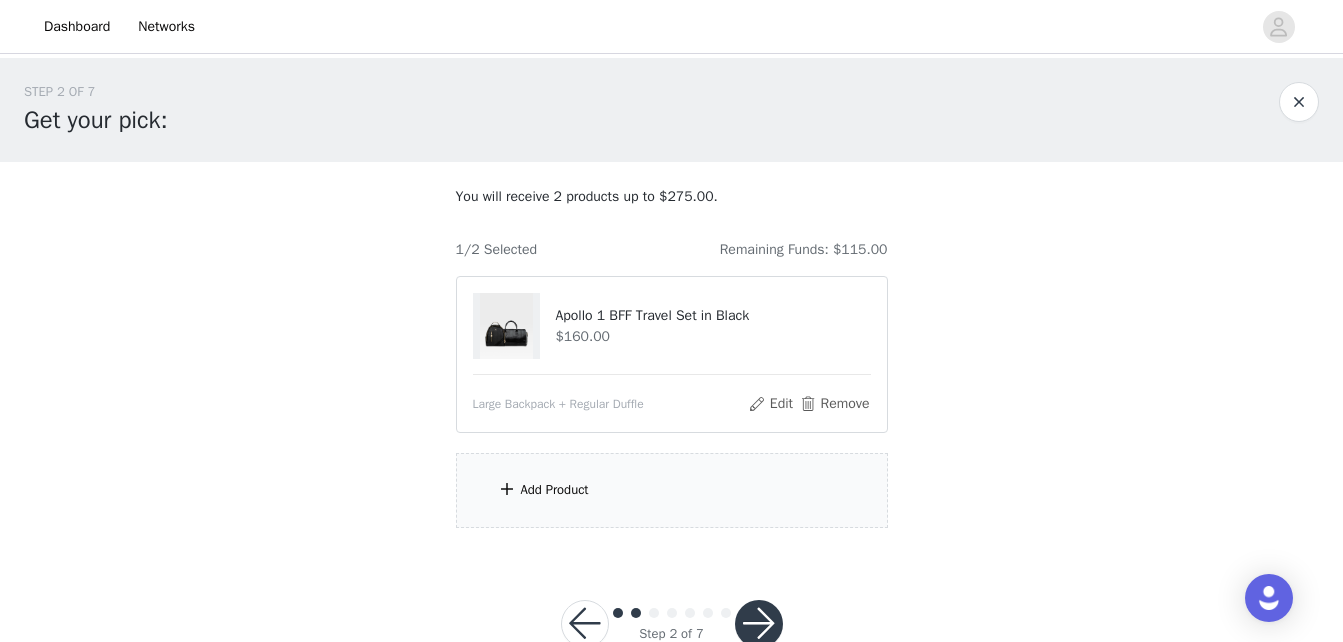 click on "Add Product" at bounding box center [555, 490] 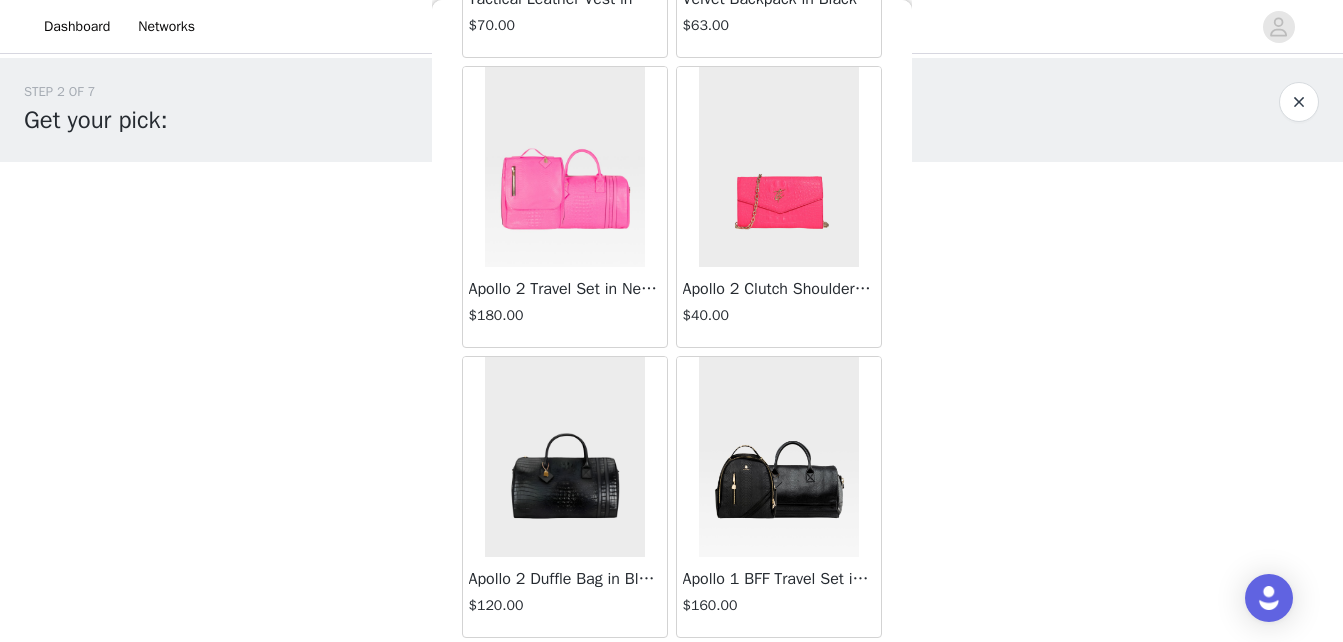 scroll, scrollTop: 0, scrollLeft: 0, axis: both 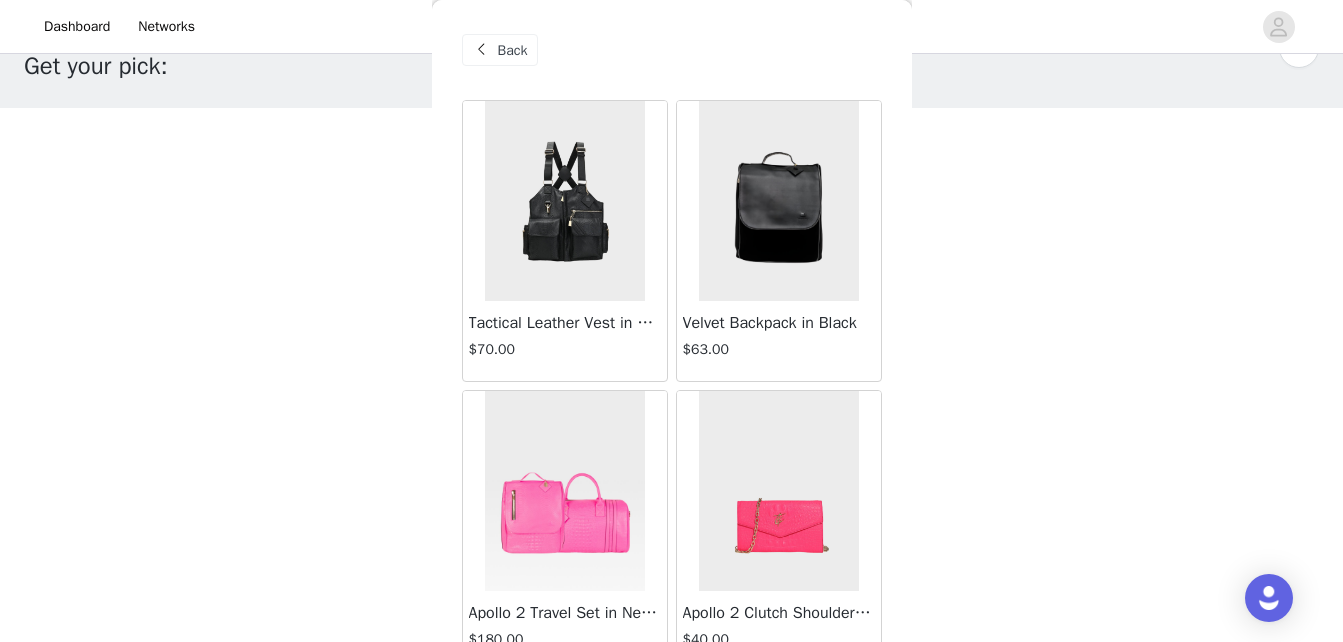 click at bounding box center [565, 201] 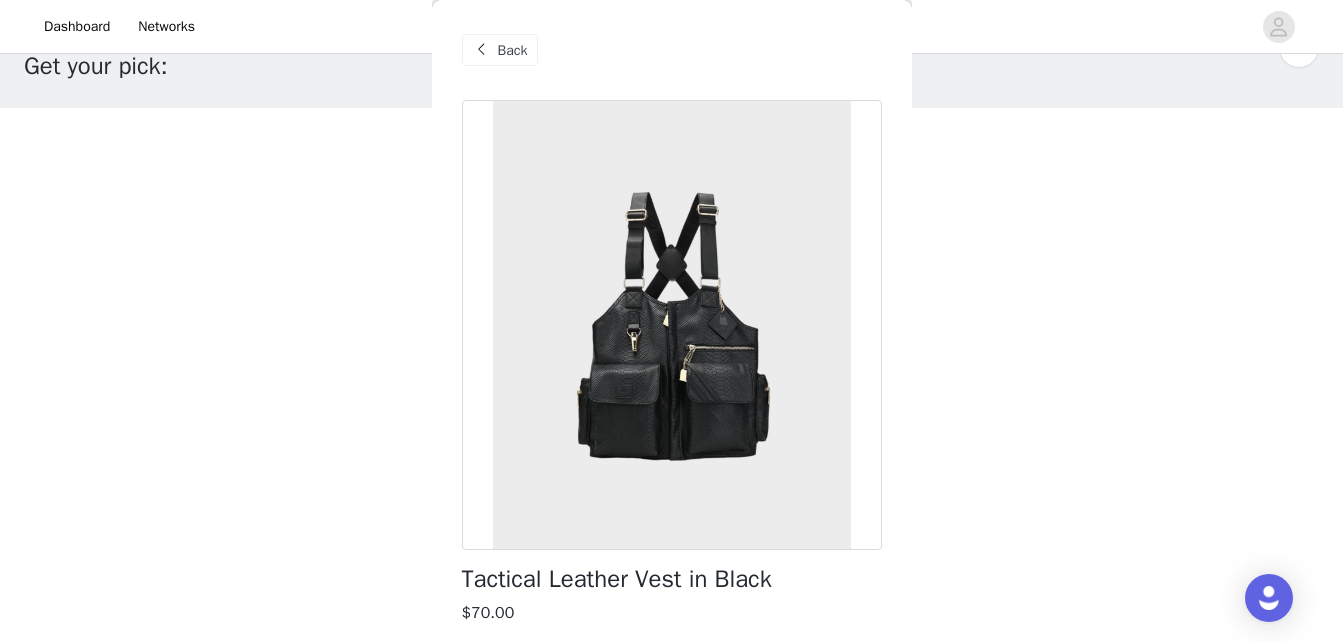 click on "Back     Tactical Leather Vest in Black       $70.00         Size   Select size   Introducing the Black Tactical Leather Vest. This modern vest is perfect for both casual and formal occasions, combining fashion and function for unbeatable style. Designed with the latest trends, it ensures optimal comfort and durability. Ideal for carrying keys, wallet, checkbook, credit cards, and other small personal belongings, it’s the perfect vest for work, errands, or travel.   Add Product" at bounding box center [672, 321] 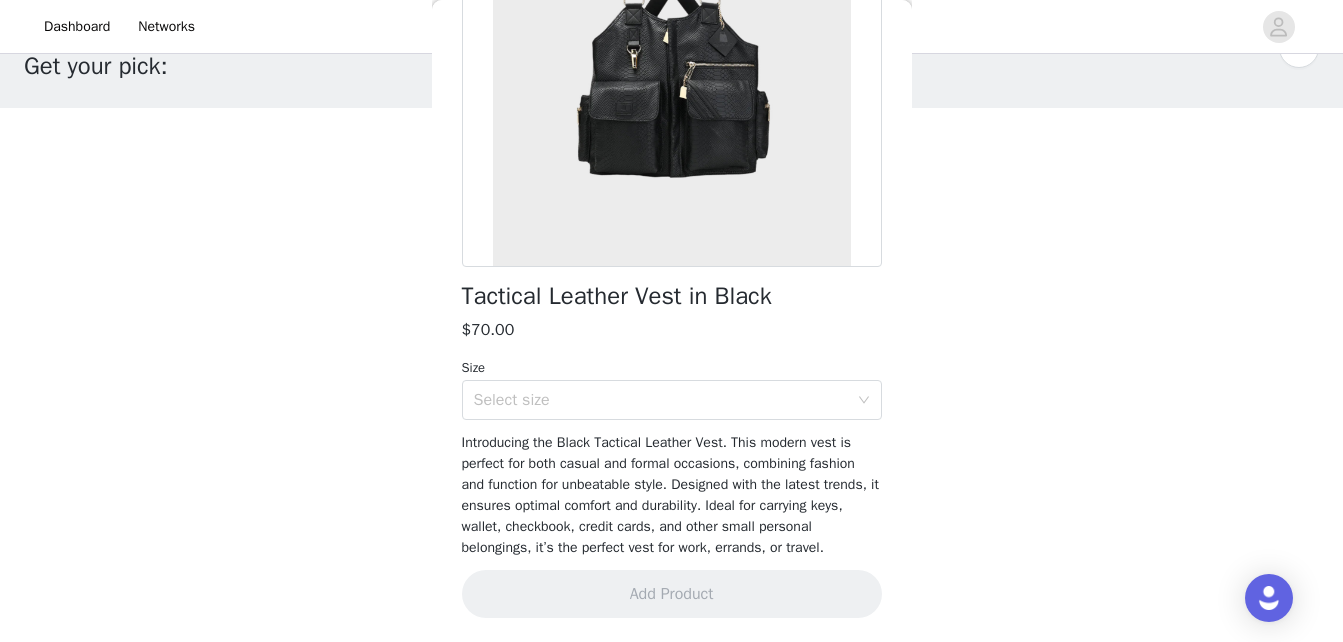 scroll, scrollTop: 304, scrollLeft: 0, axis: vertical 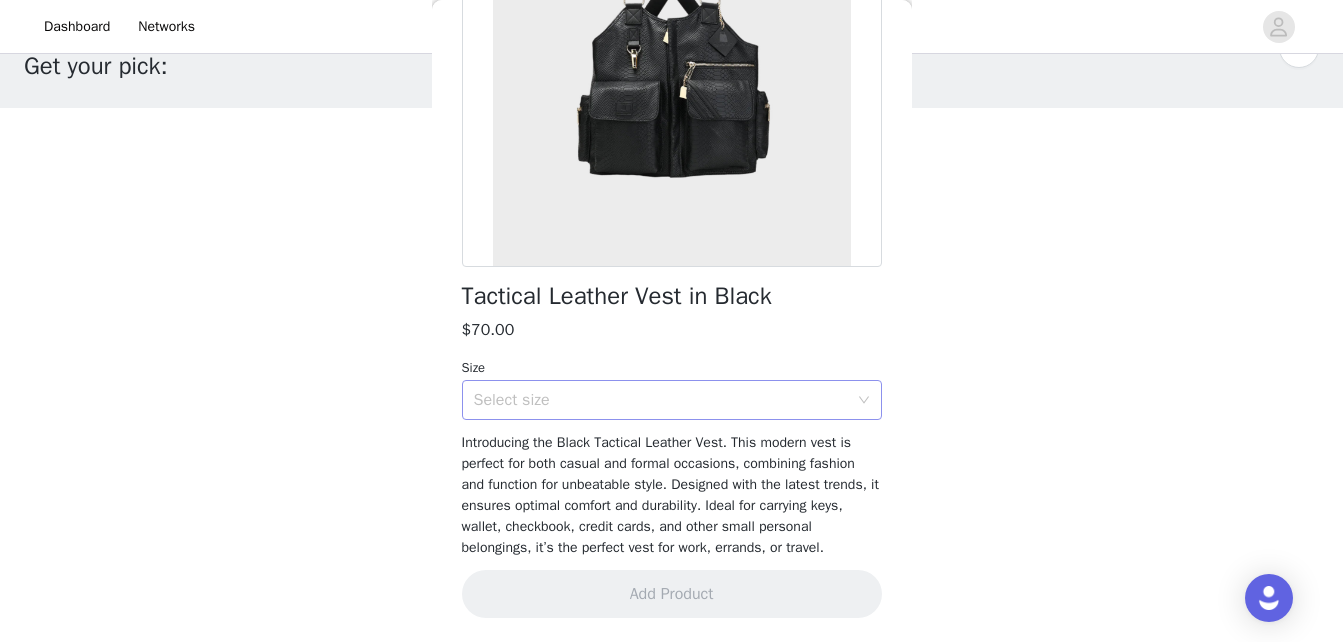 click on "Select size" at bounding box center (661, 400) 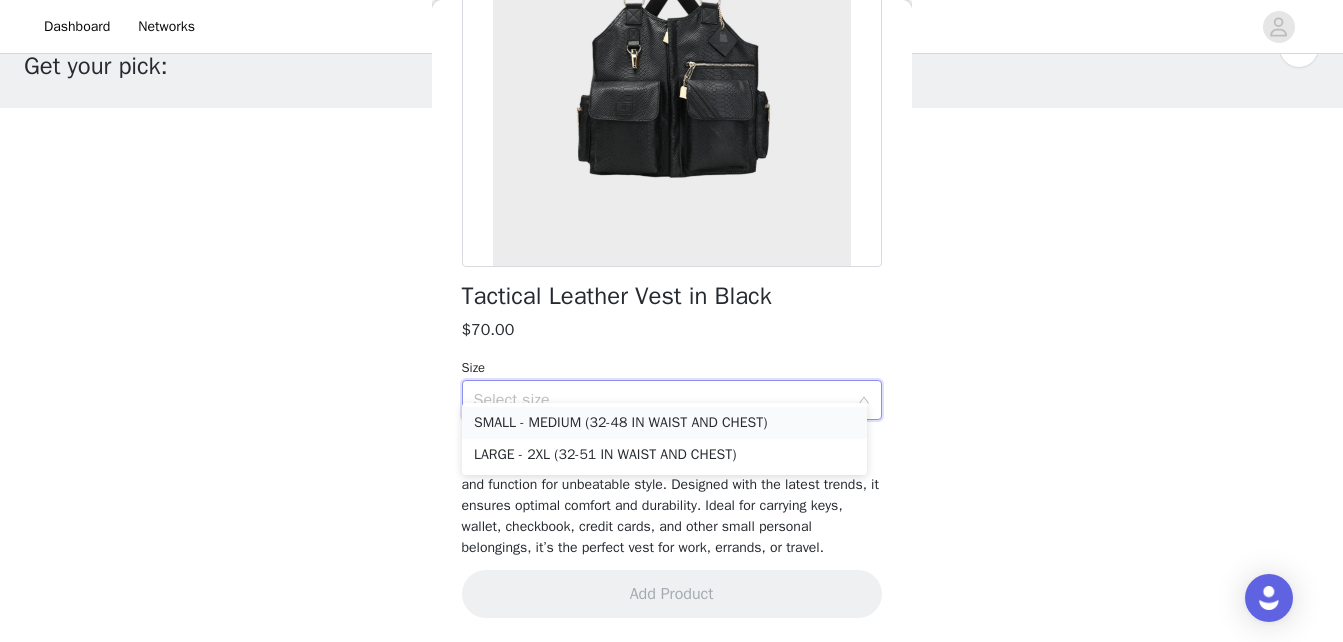click on "SMALL - MEDIUM (32-48 IN WAIST AND CHEST)" at bounding box center (664, 423) 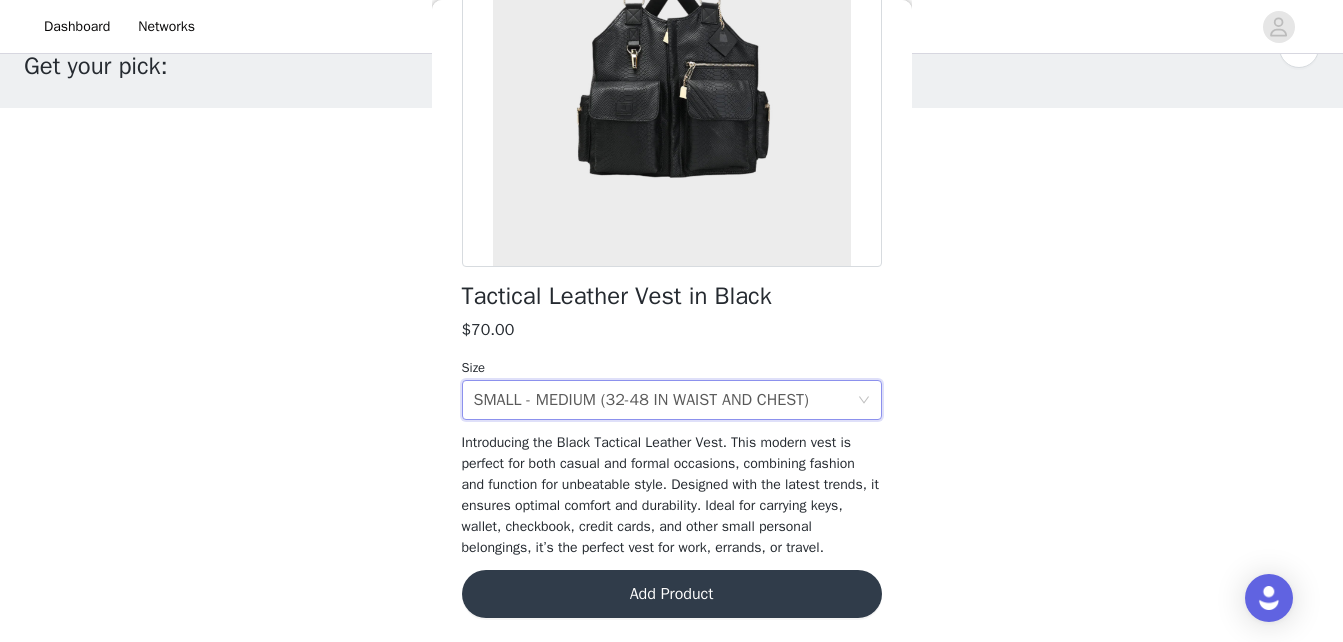 click on "Add Product" at bounding box center [672, 594] 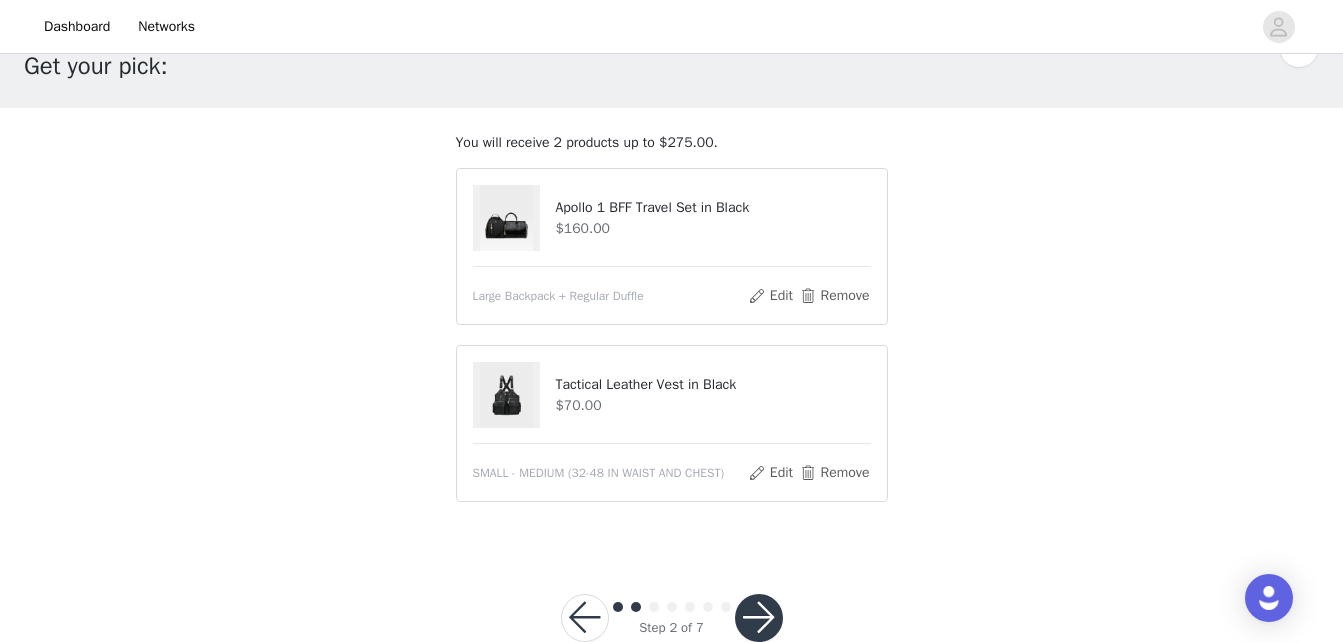 click at bounding box center (759, 618) 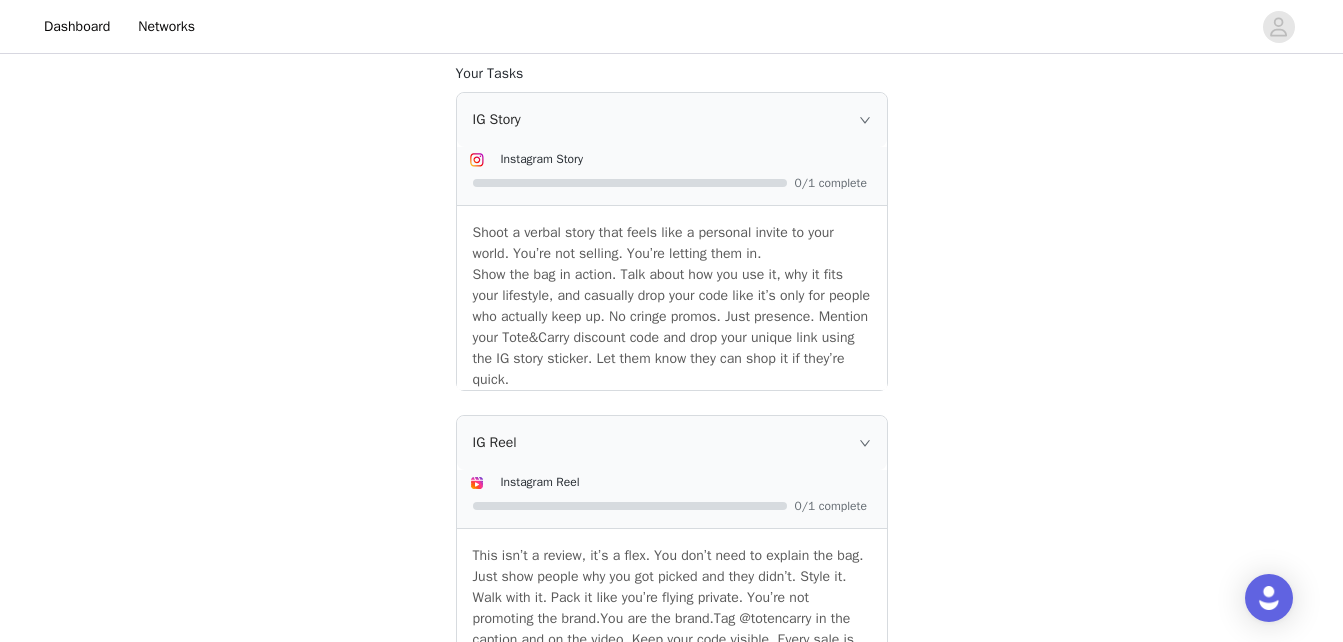 scroll, scrollTop: 614, scrollLeft: 0, axis: vertical 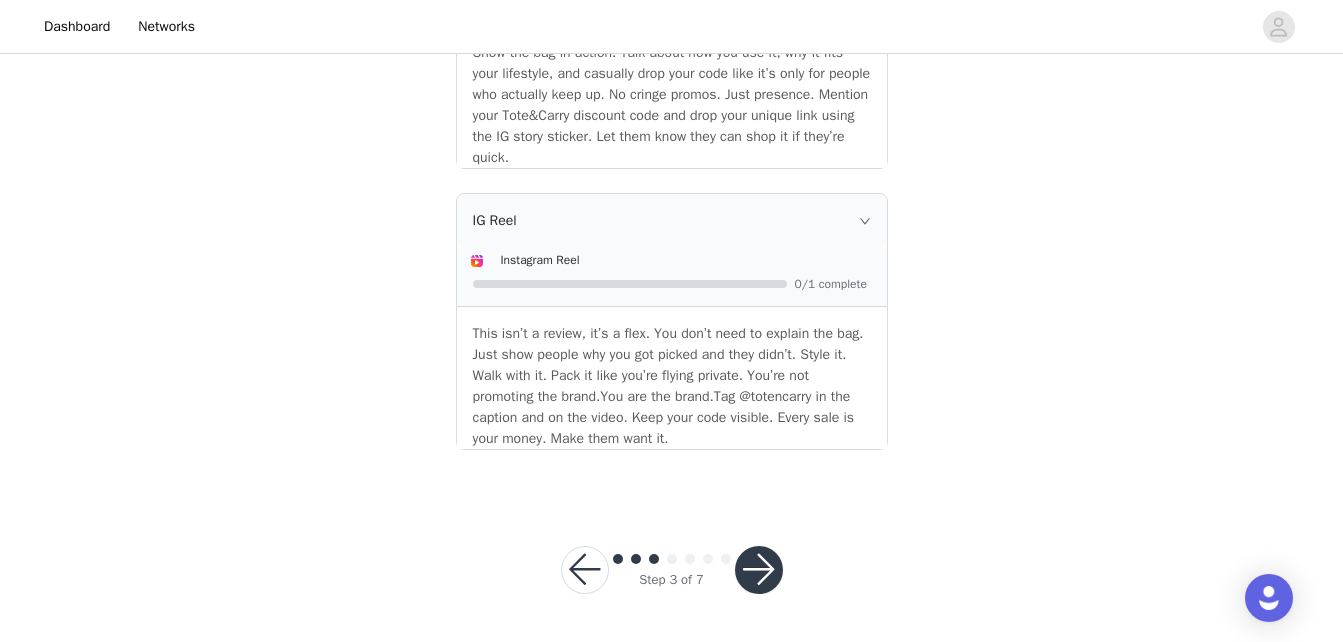 click at bounding box center [759, 570] 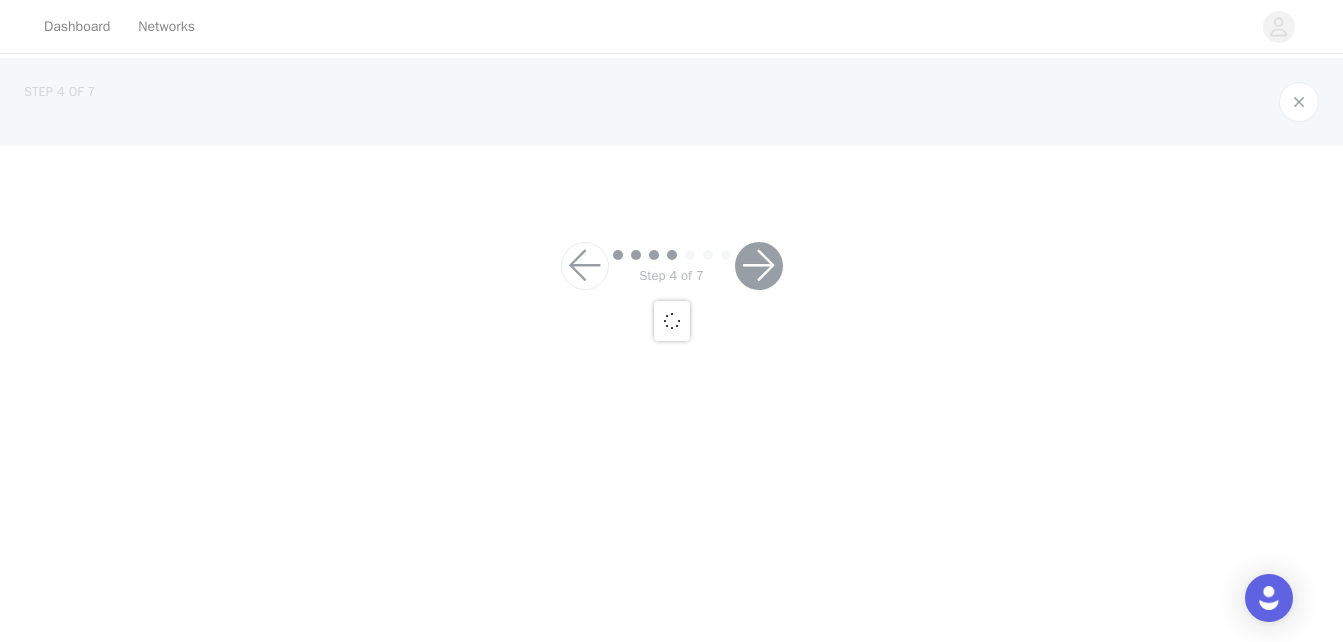 scroll, scrollTop: 0, scrollLeft: 0, axis: both 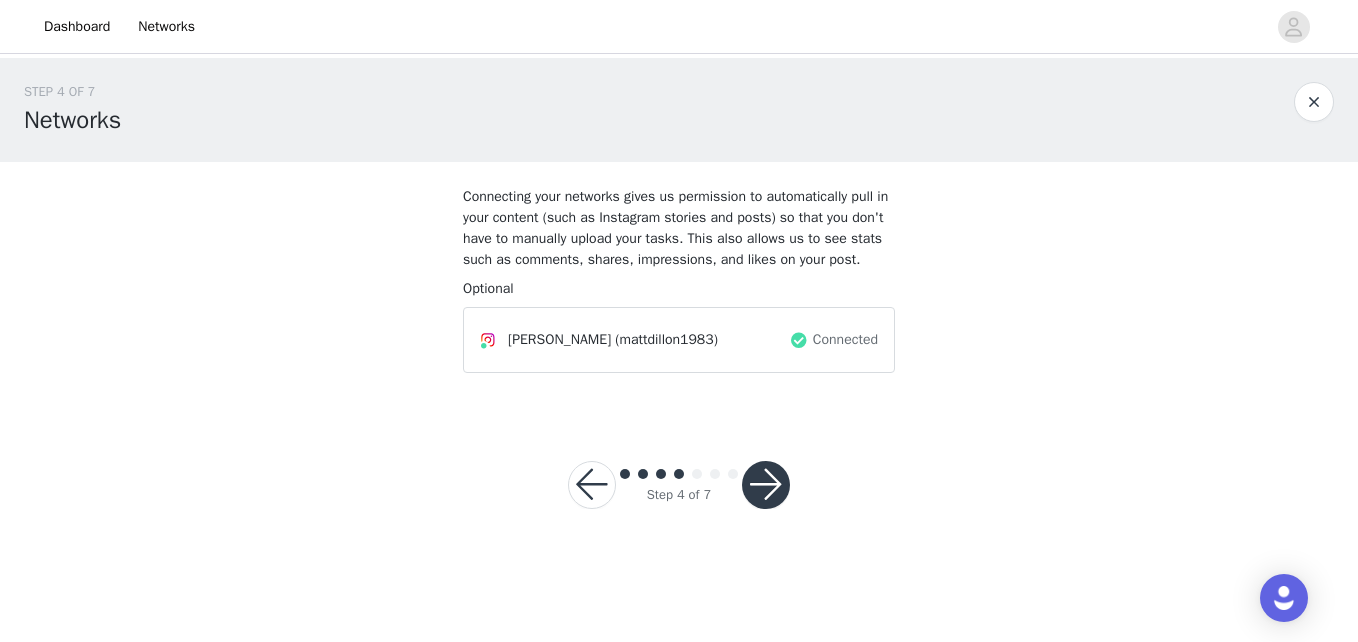 click at bounding box center (766, 485) 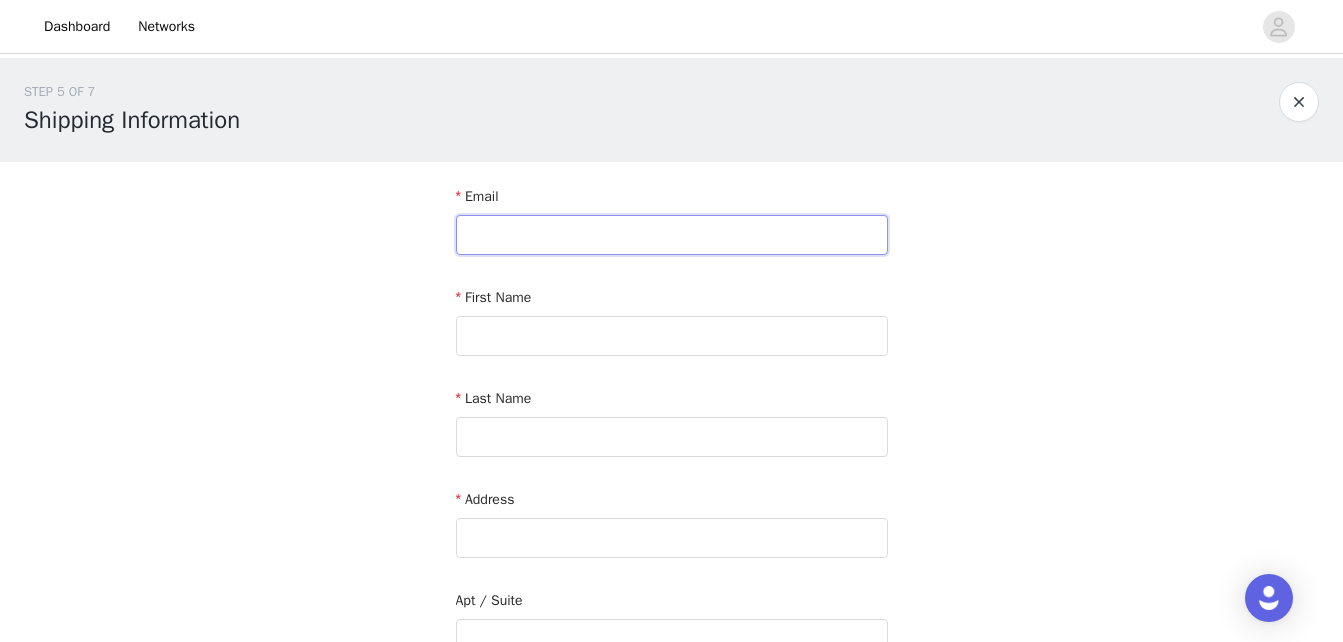 click at bounding box center (672, 235) 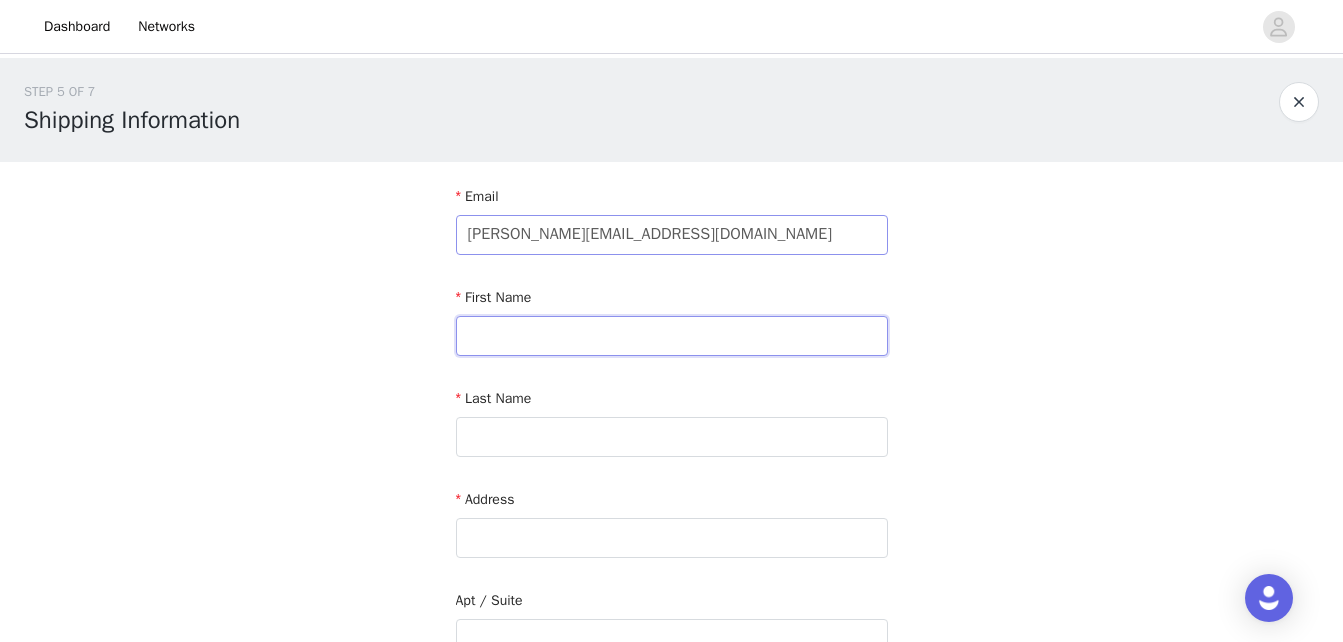 type on "[PERSON_NAME]" 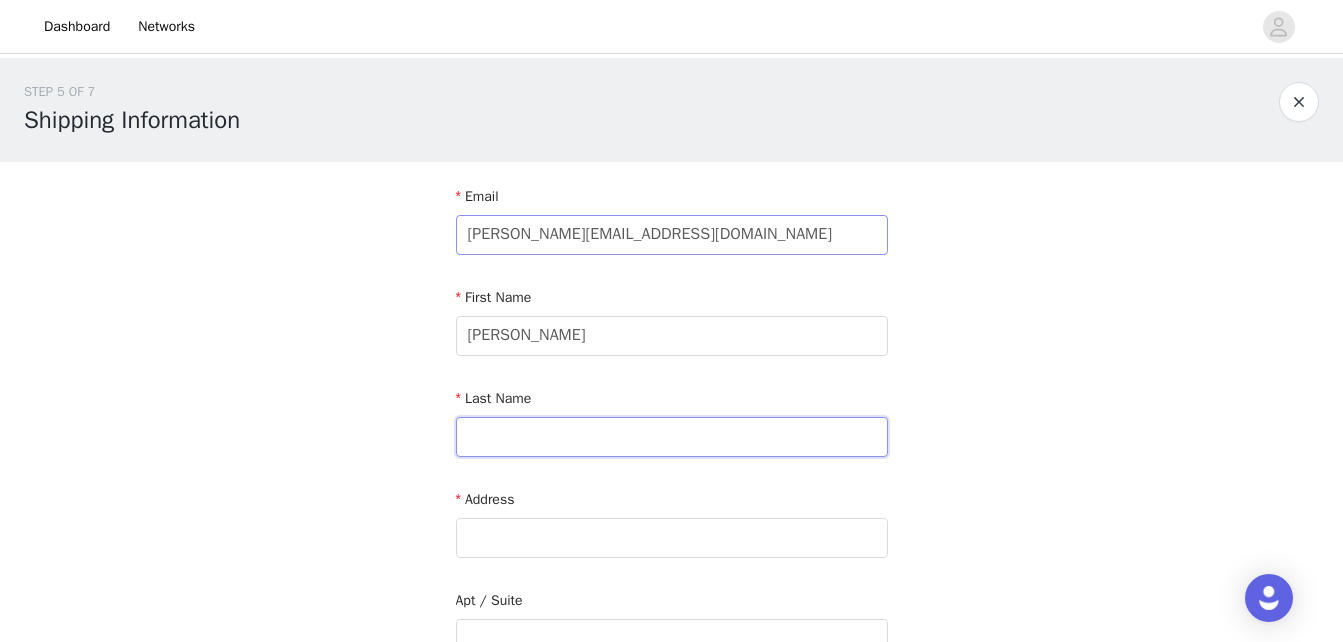 type on "[PERSON_NAME]" 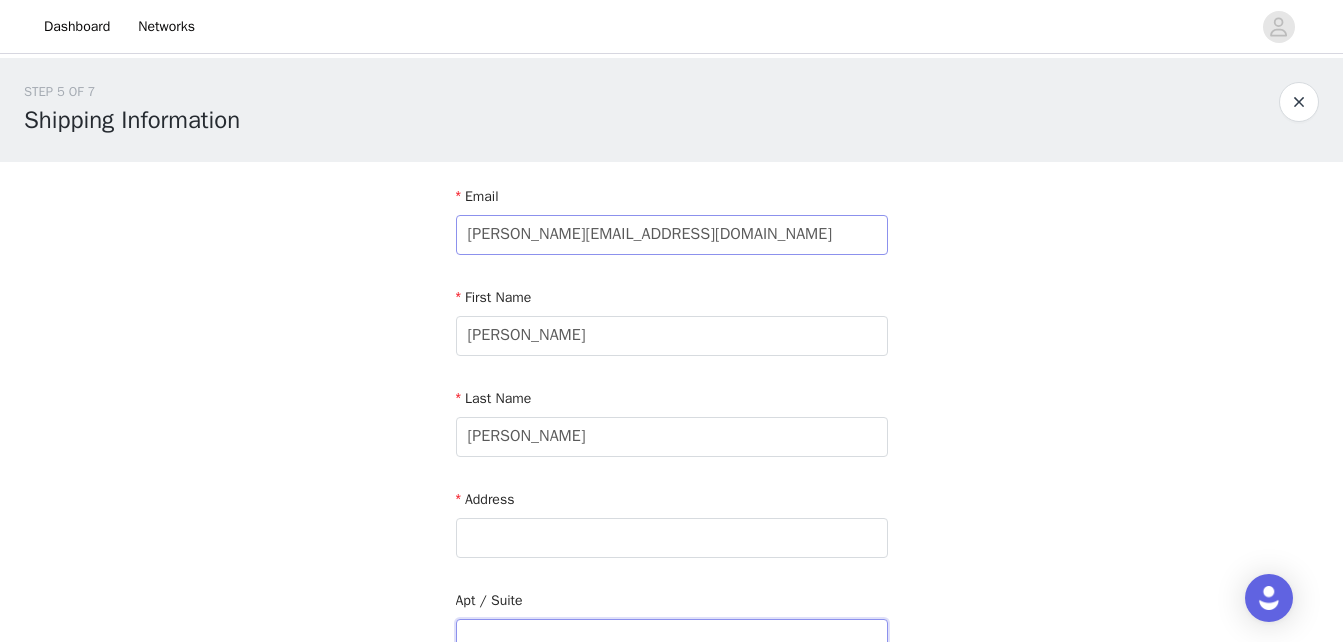 type on "523" 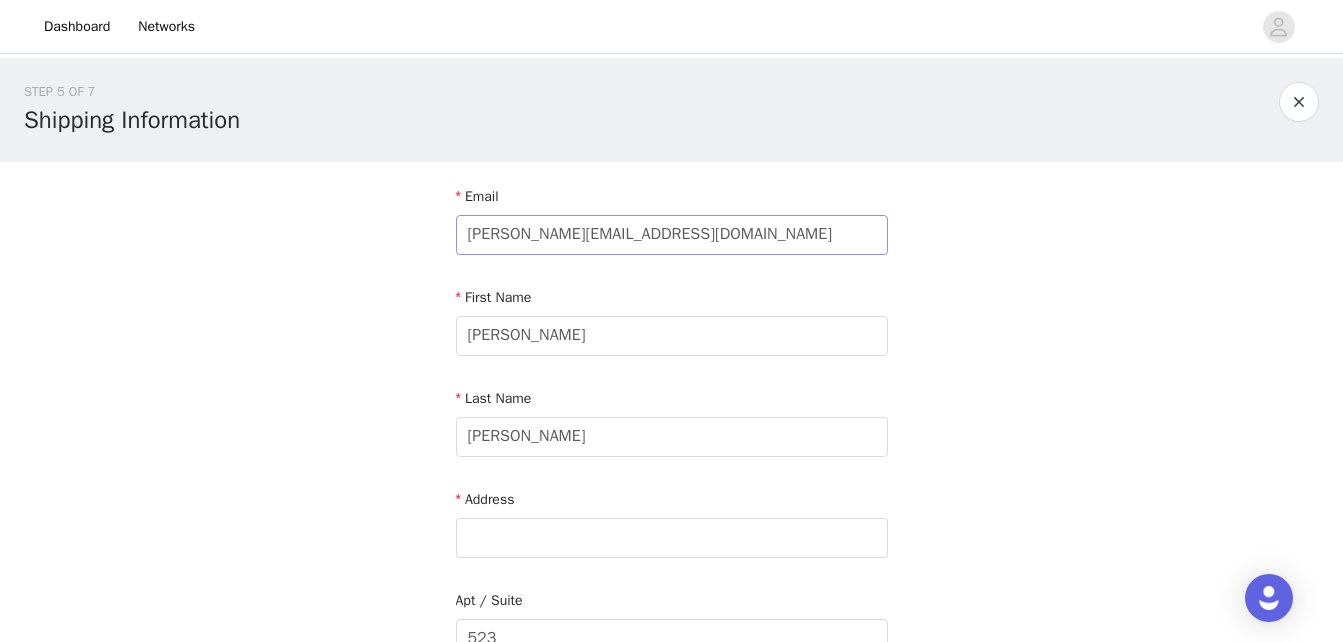 type on "[GEOGRAPHIC_DATA]" 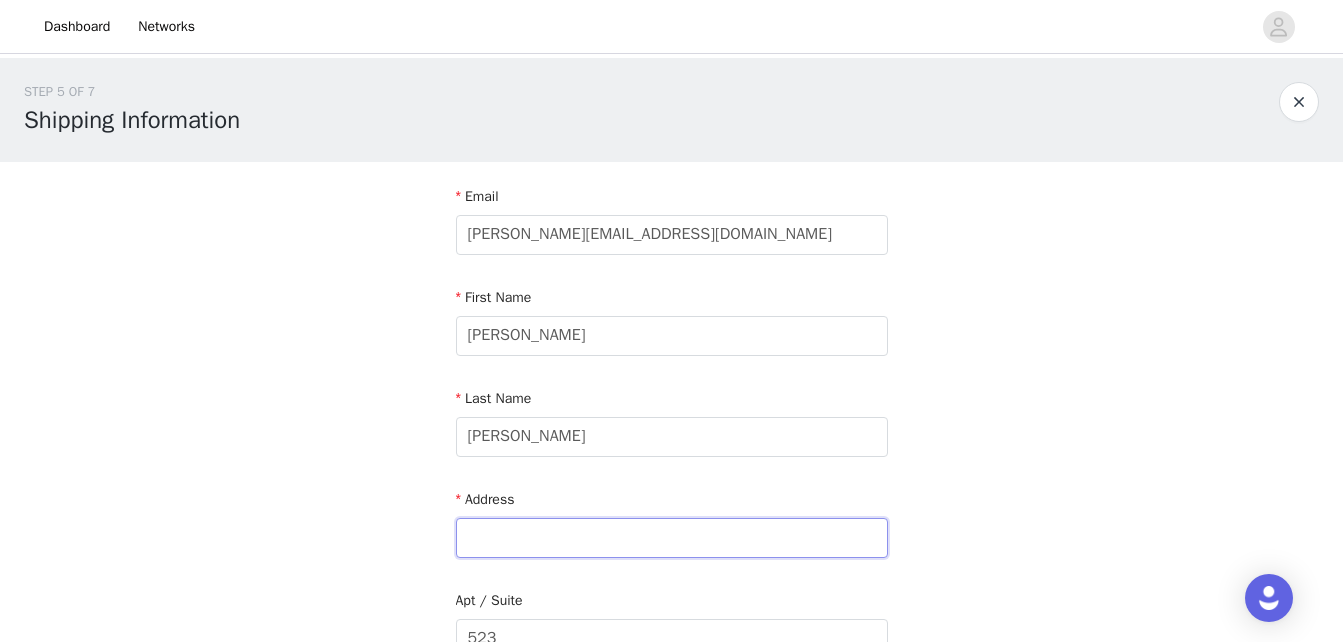 click at bounding box center (672, 538) 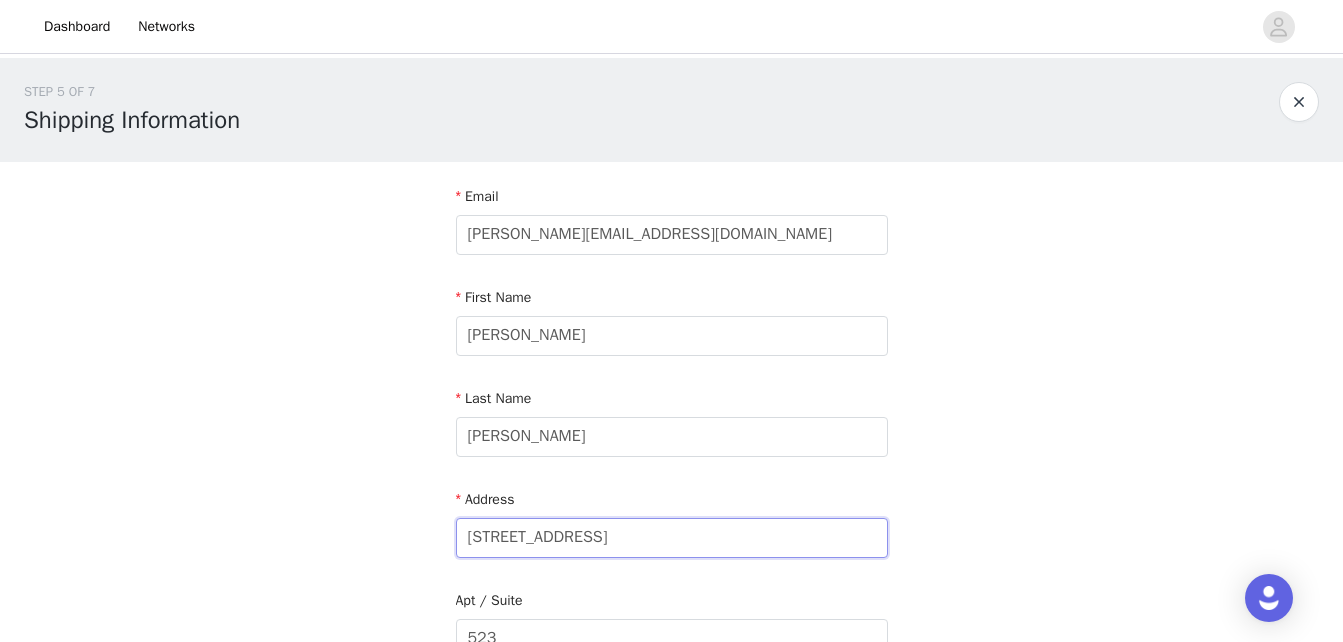 drag, startPoint x: 822, startPoint y: 536, endPoint x: 573, endPoint y: 536, distance: 249 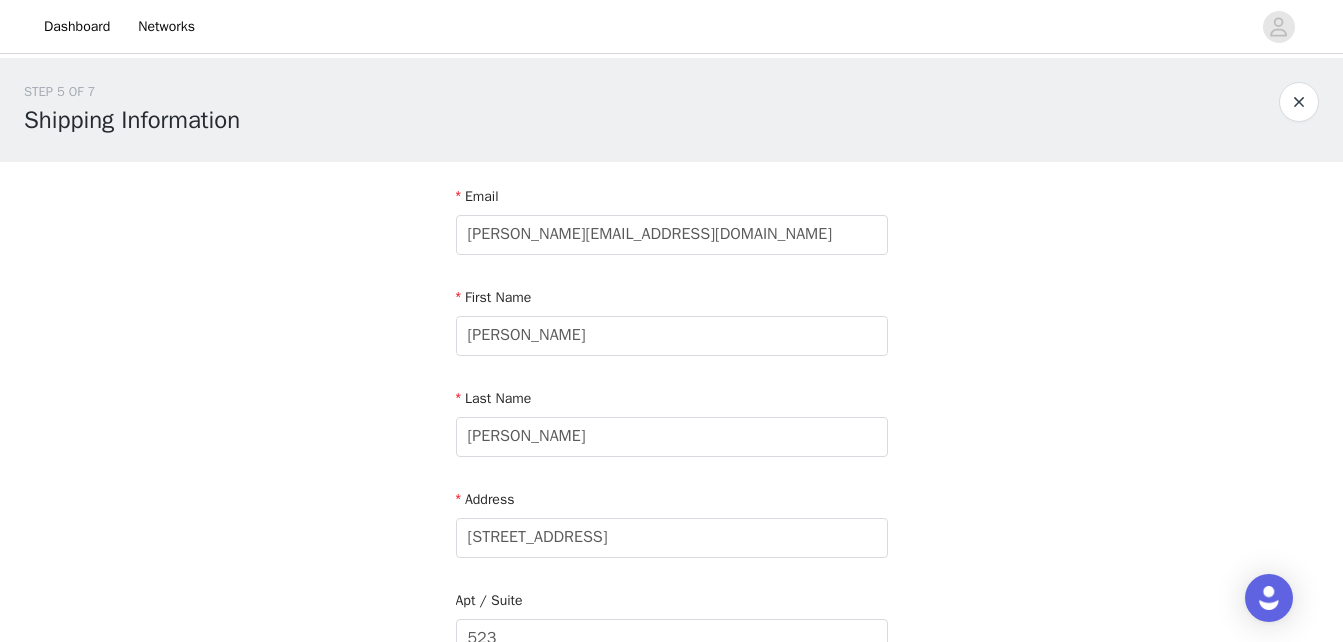 click on "STEP 5 OF 7
Shipping Information
Email [PERSON_NAME][EMAIL_ADDRESS][DOMAIN_NAME]   First Name [PERSON_NAME]   Last Name [PERSON_NAME]   Address [STREET_ADDRESS]   Phone Number [PHONE_NUMBER]" at bounding box center (671, 588) 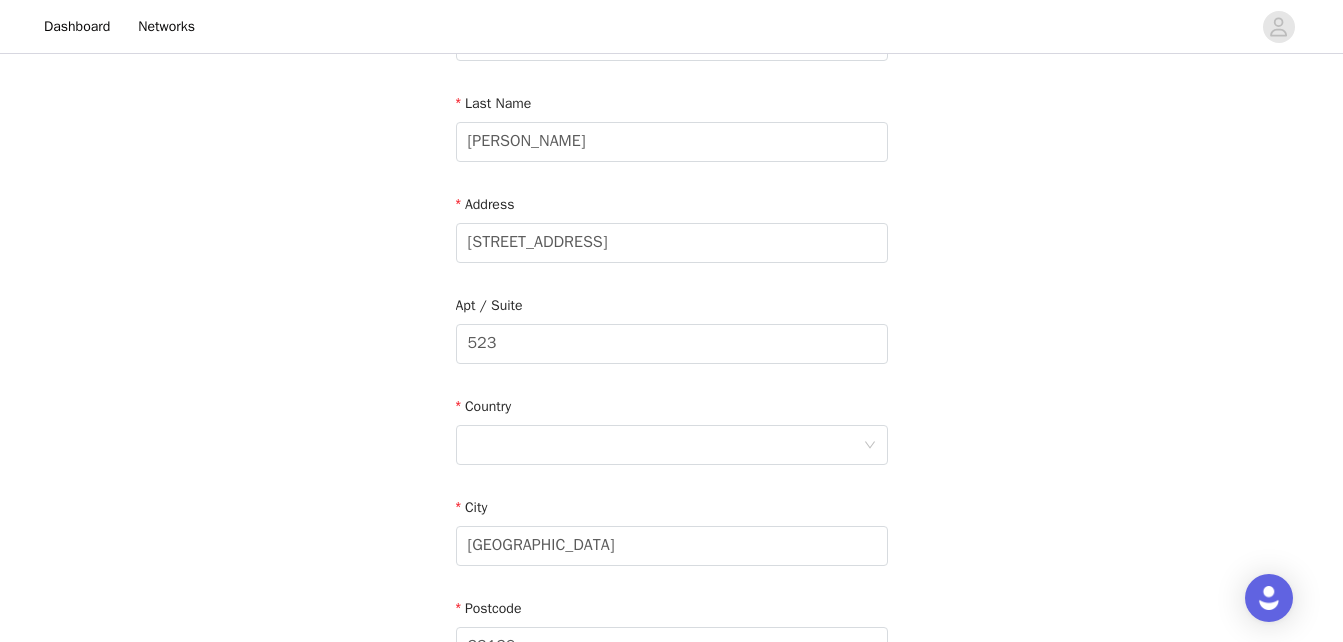 scroll, scrollTop: 292, scrollLeft: 0, axis: vertical 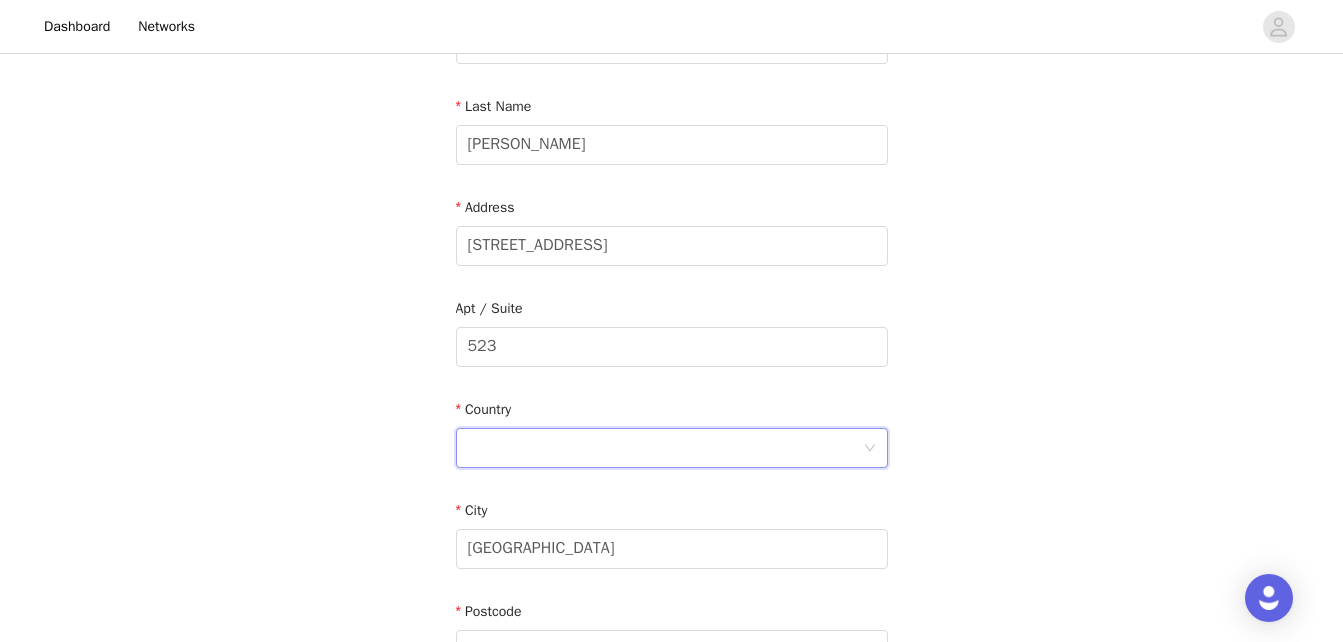 click at bounding box center [665, 448] 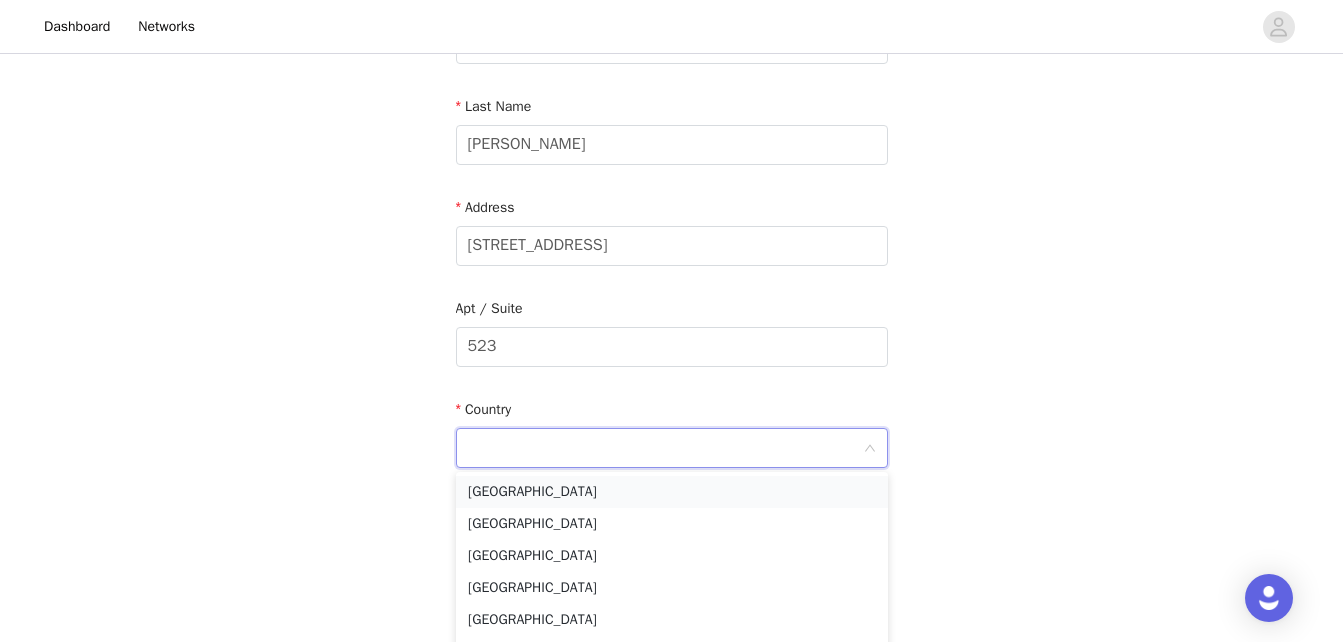 click on "[GEOGRAPHIC_DATA]" at bounding box center [672, 492] 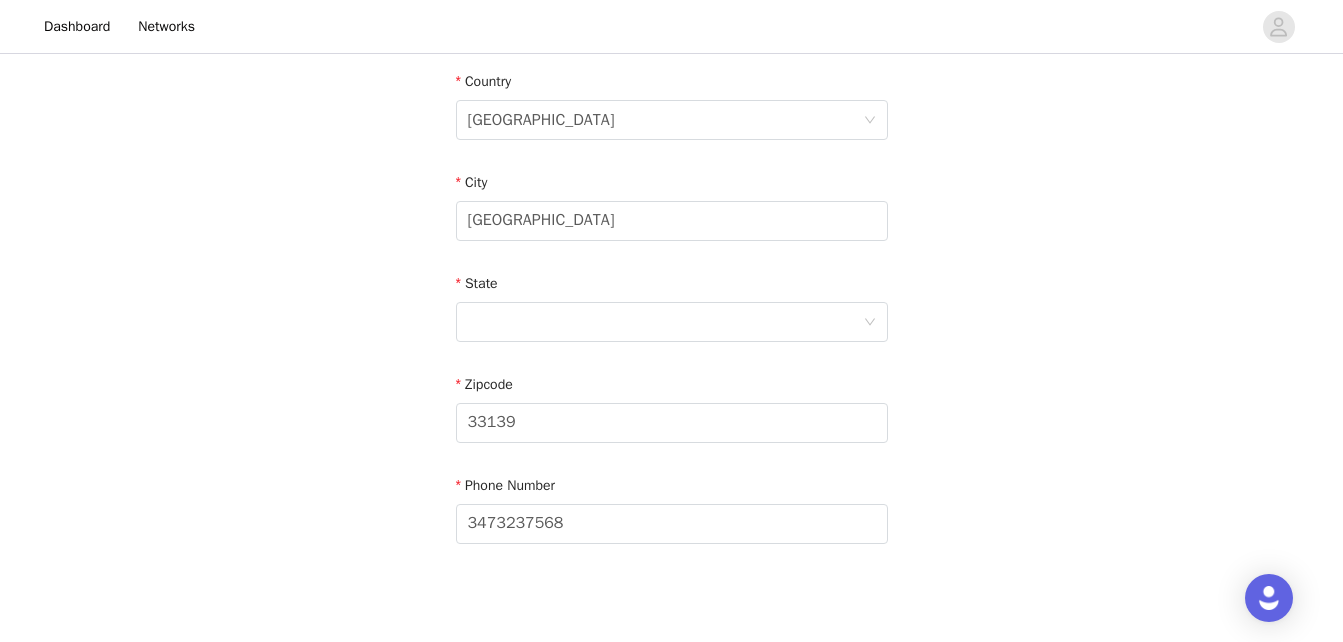 scroll, scrollTop: 606, scrollLeft: 0, axis: vertical 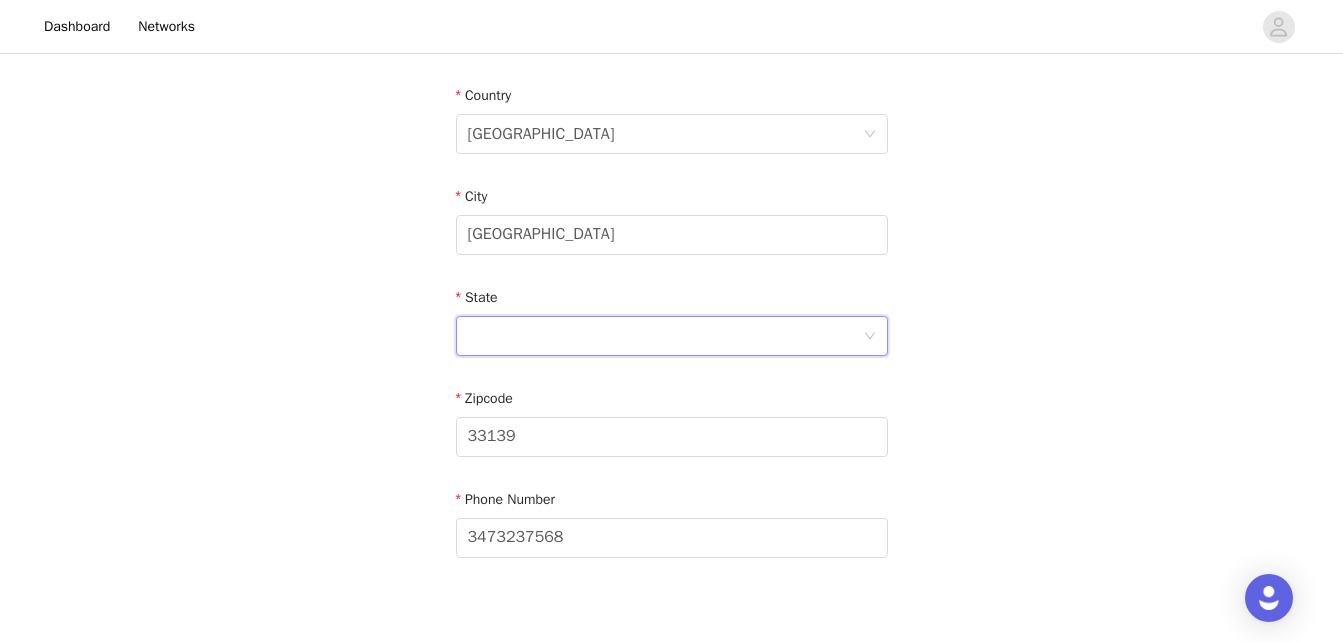 click at bounding box center [665, 336] 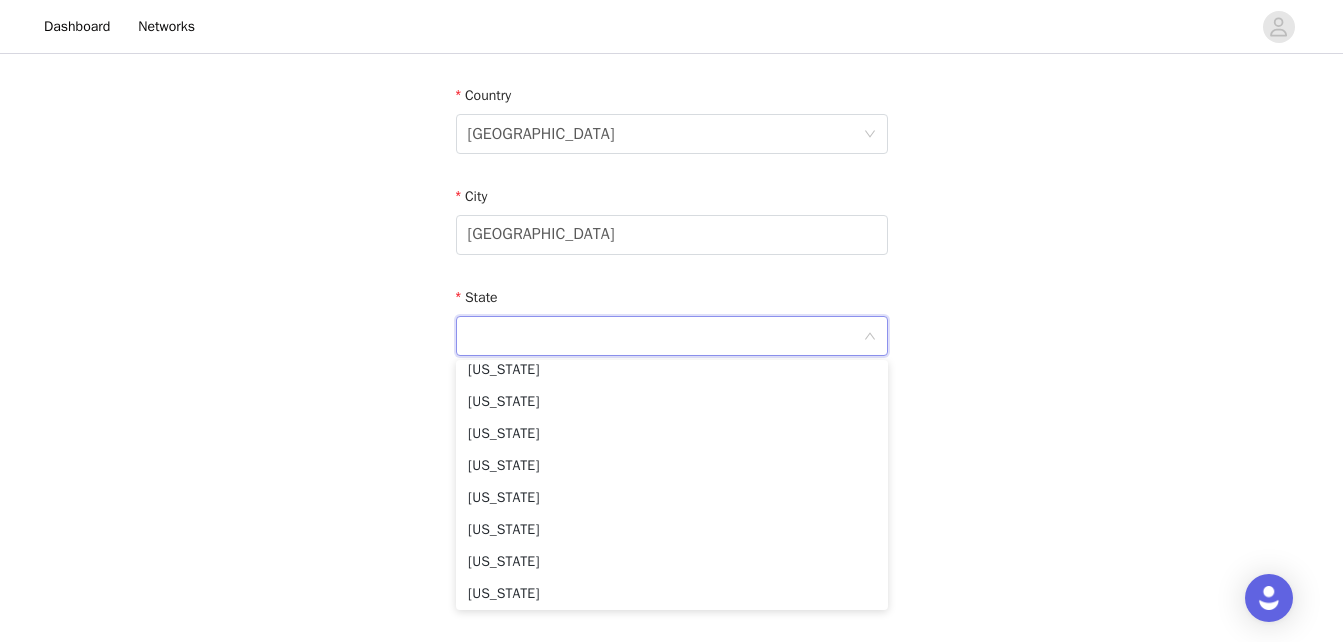 scroll, scrollTop: 401, scrollLeft: 0, axis: vertical 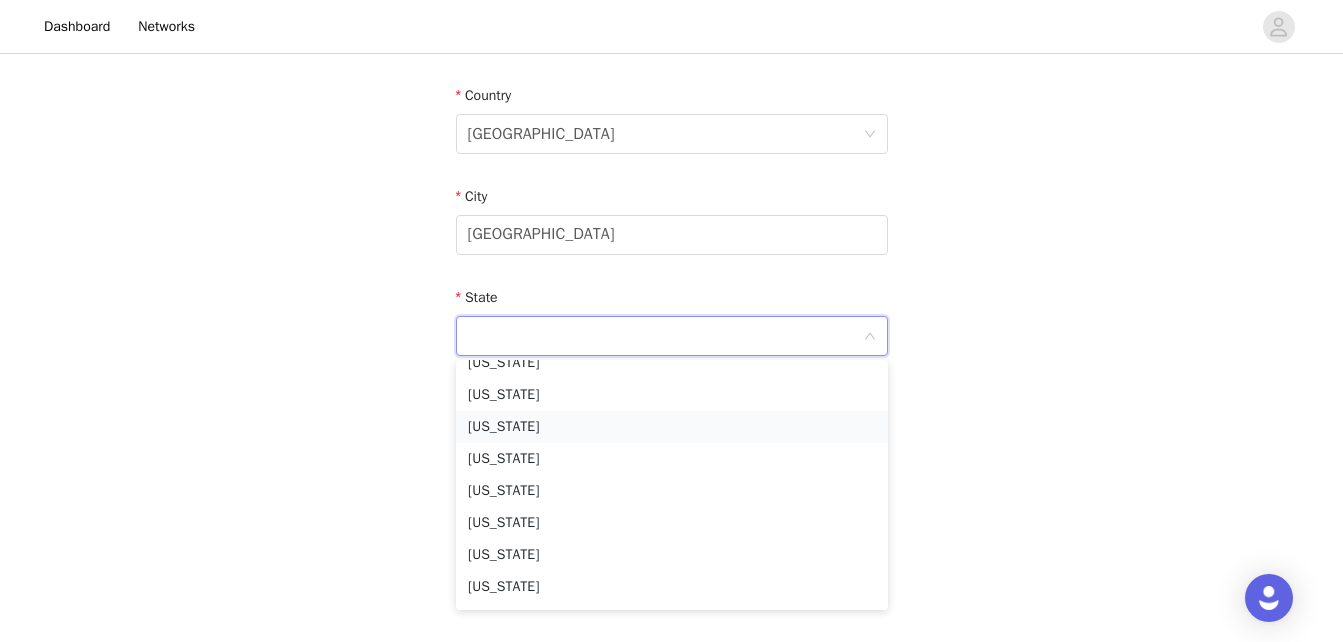 click on "[US_STATE]" at bounding box center [672, 427] 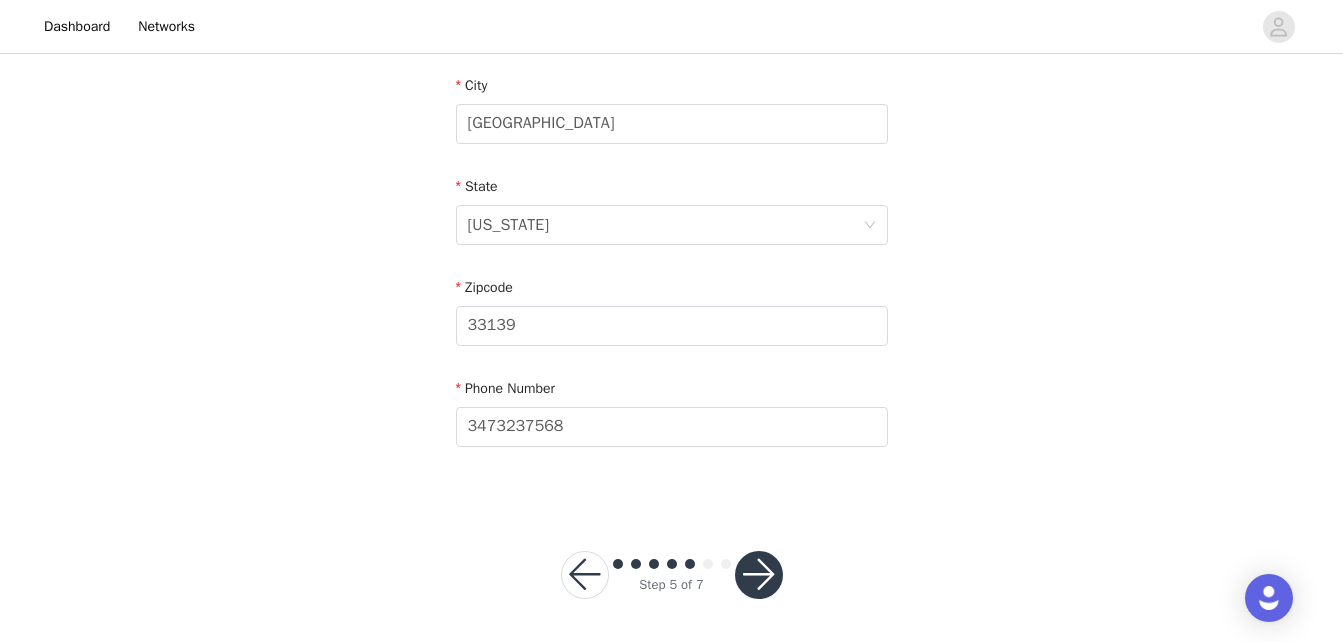 scroll, scrollTop: 722, scrollLeft: 0, axis: vertical 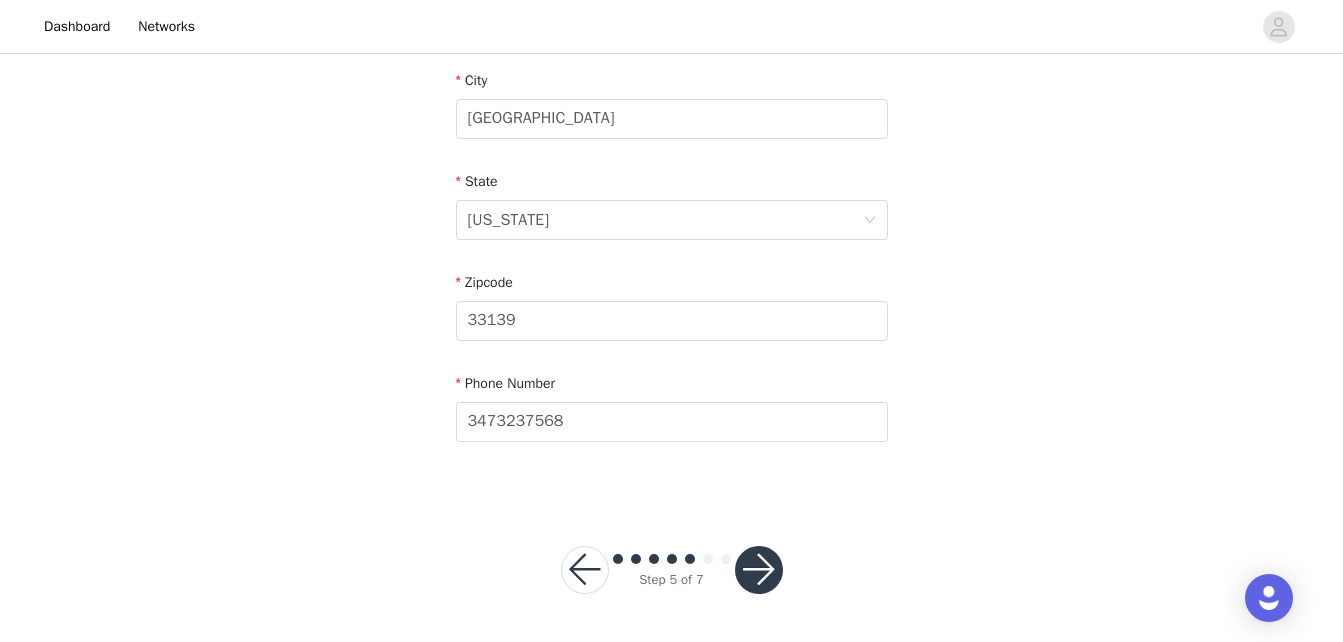click at bounding box center [759, 570] 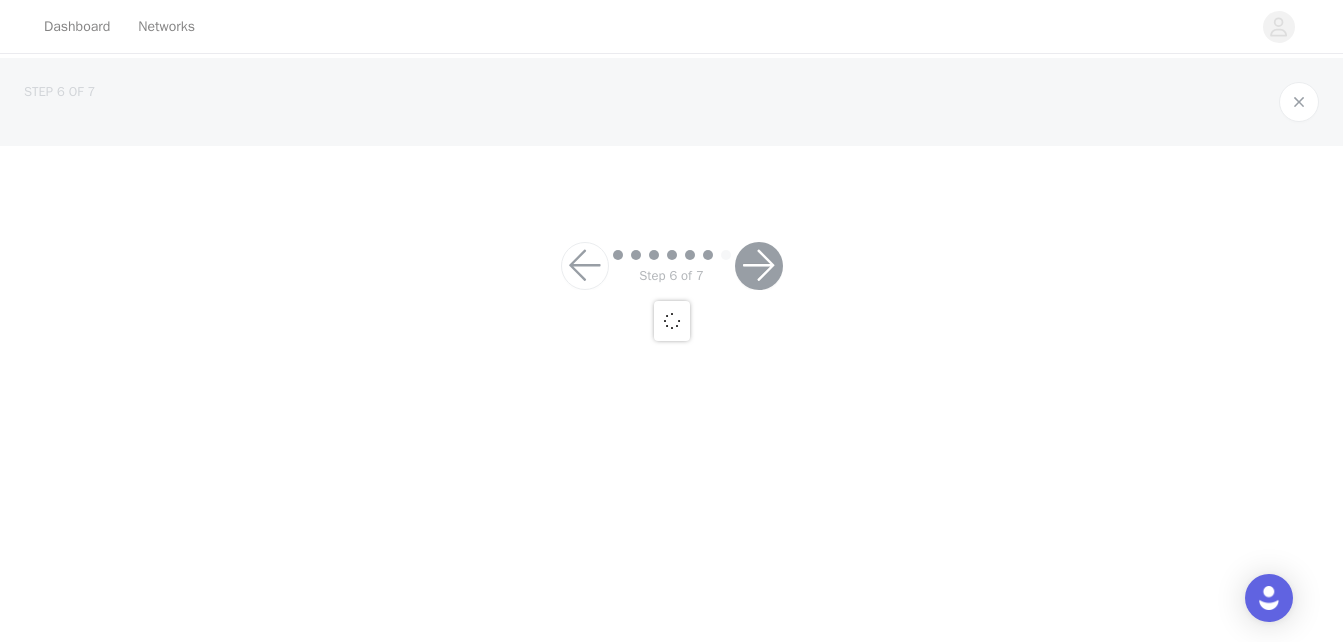 scroll, scrollTop: 0, scrollLeft: 0, axis: both 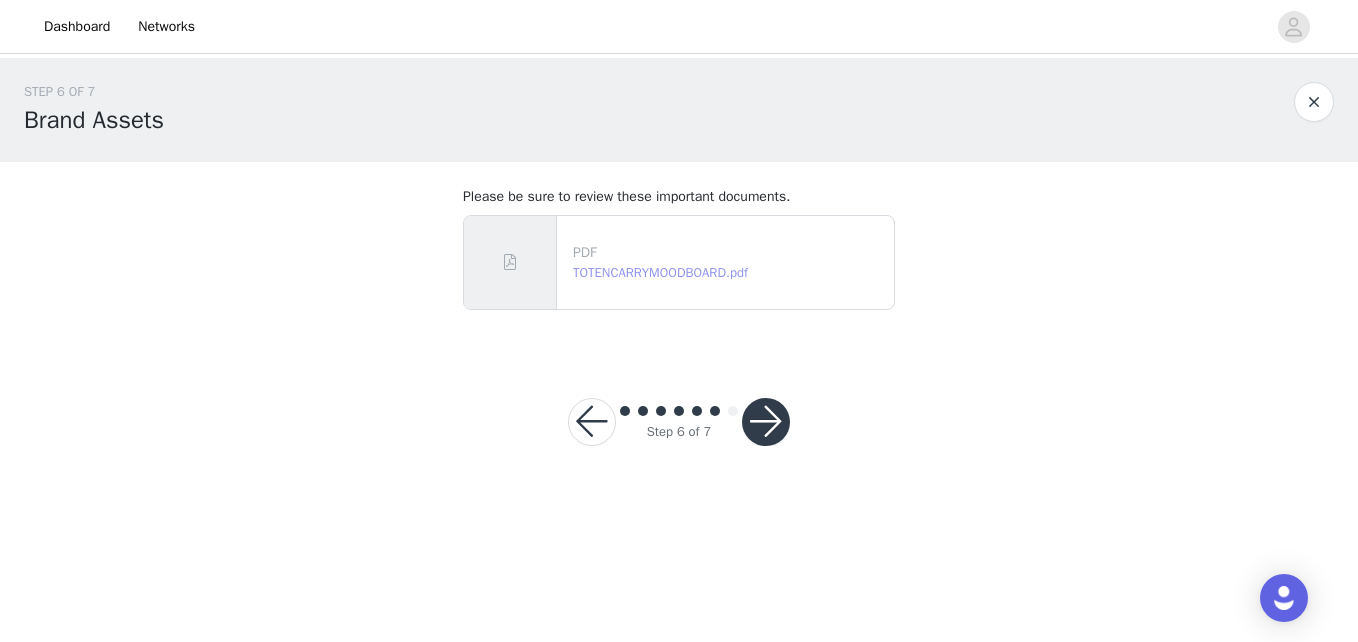 click on "TOTENCARRYMOODBOARD.pdf" at bounding box center [660, 272] 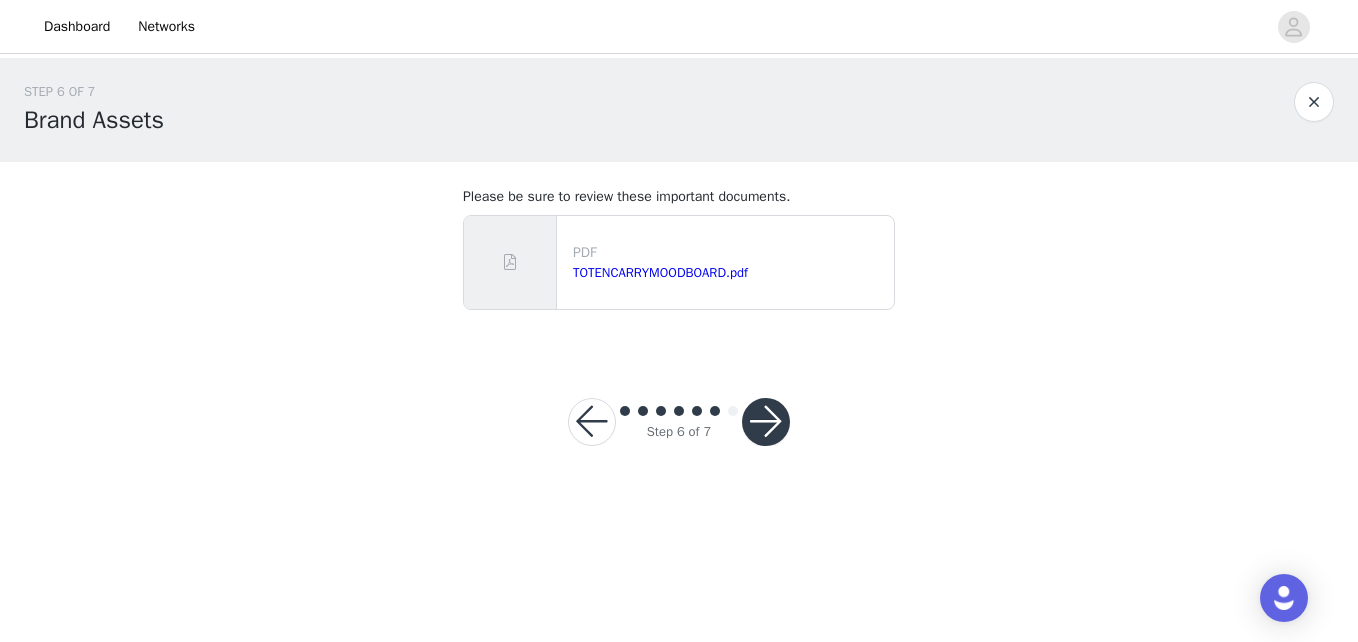 click at bounding box center [766, 422] 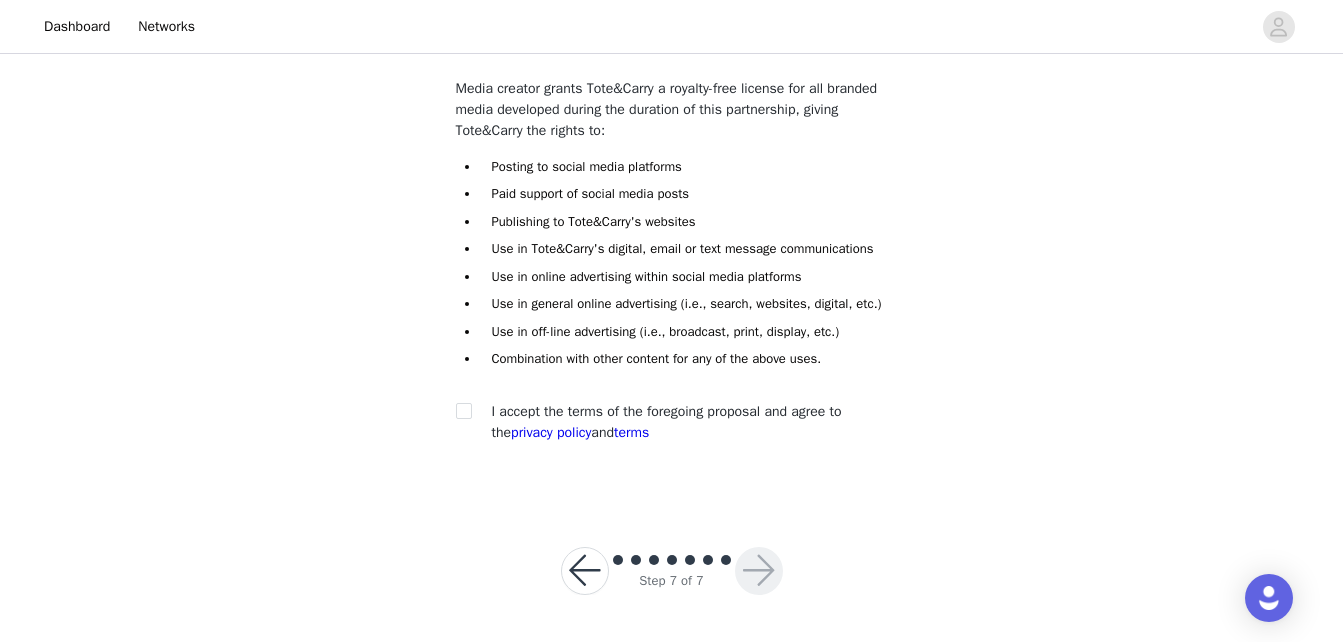 scroll, scrollTop: 154, scrollLeft: 0, axis: vertical 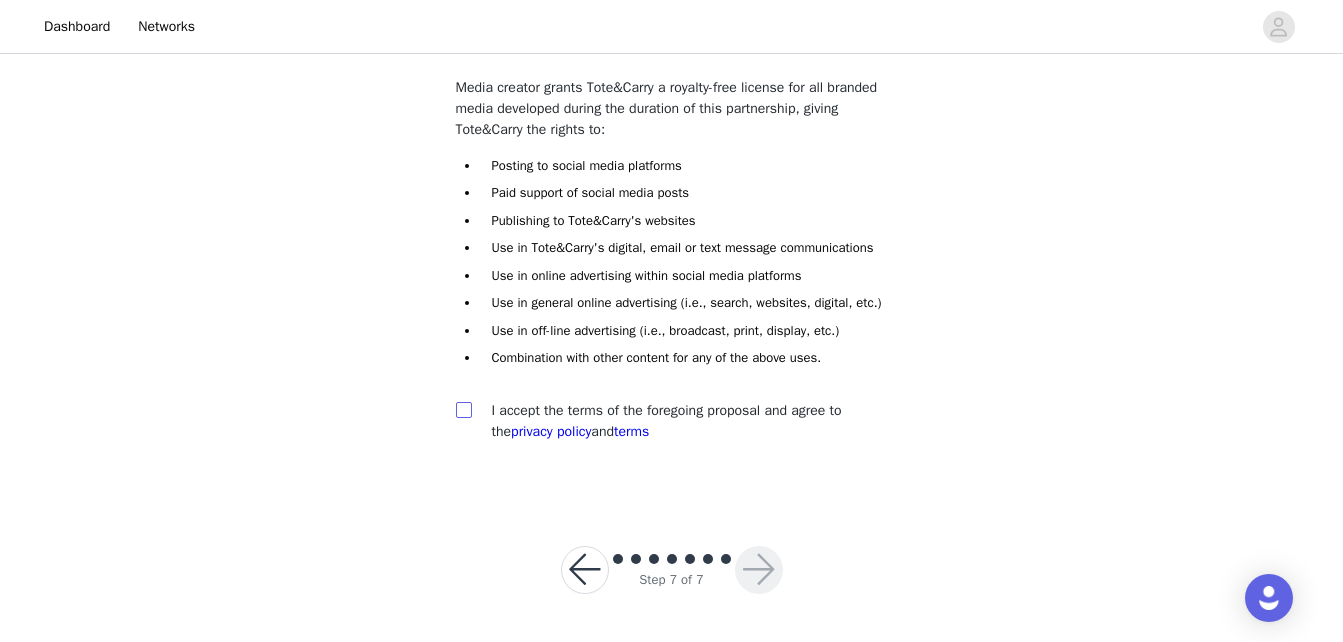 click at bounding box center [463, 409] 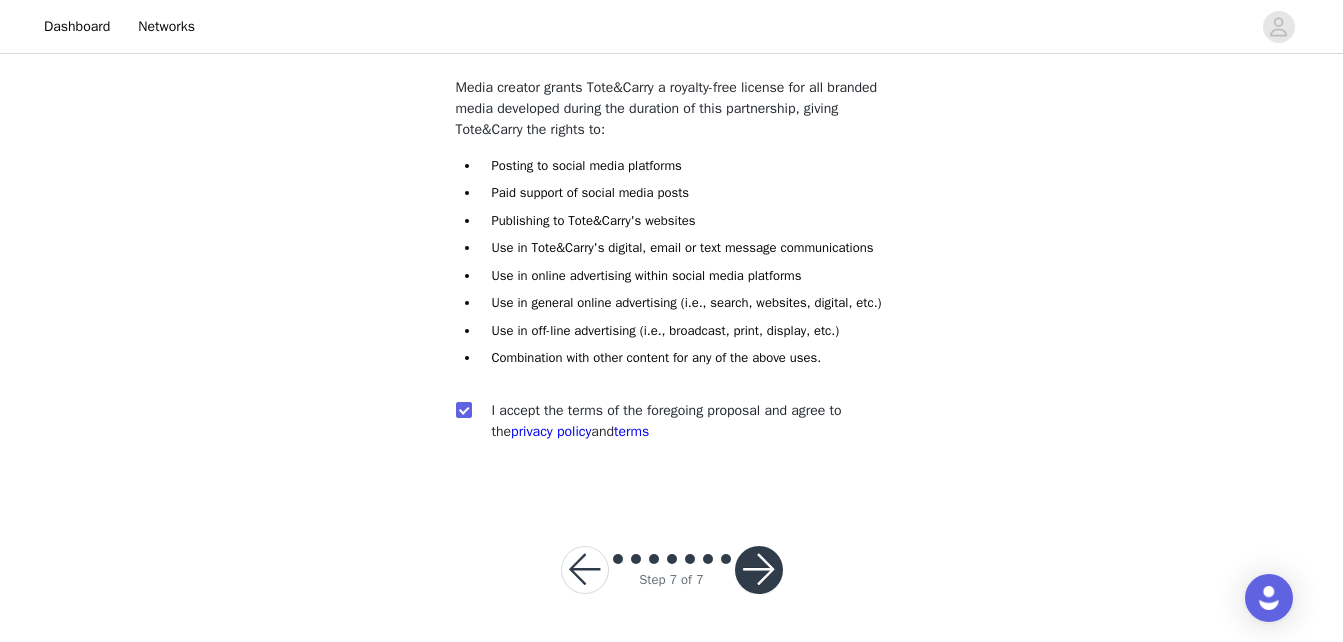 click at bounding box center [759, 570] 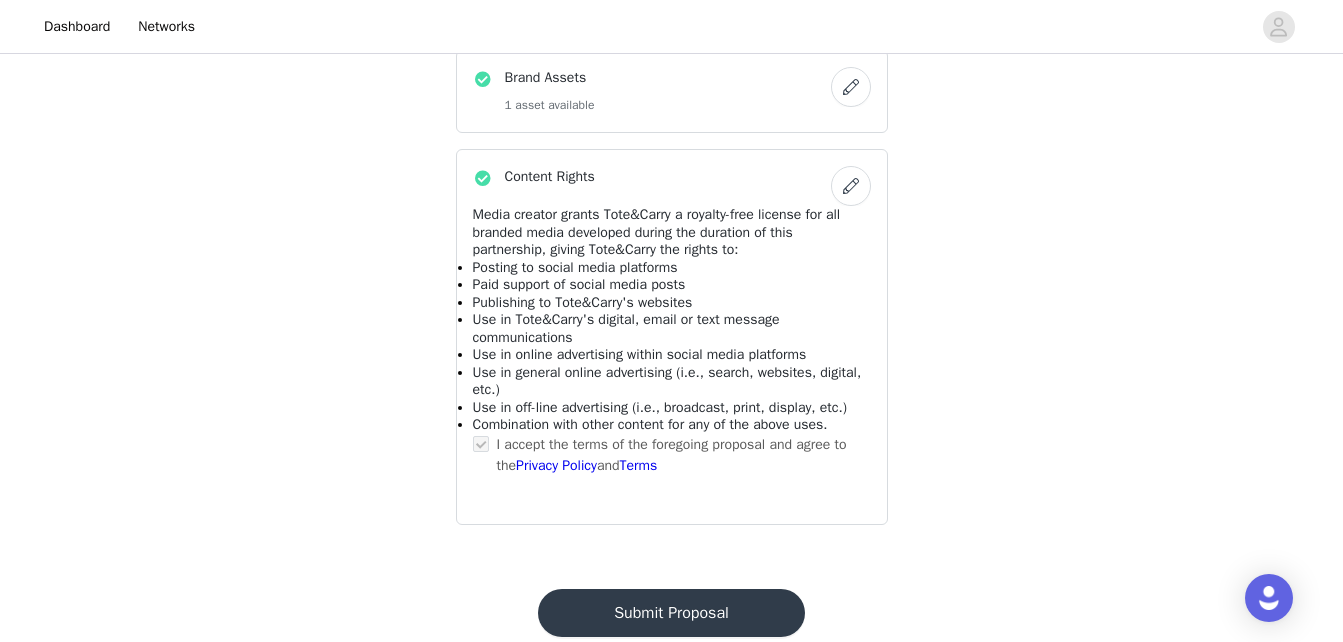 scroll, scrollTop: 1291, scrollLeft: 0, axis: vertical 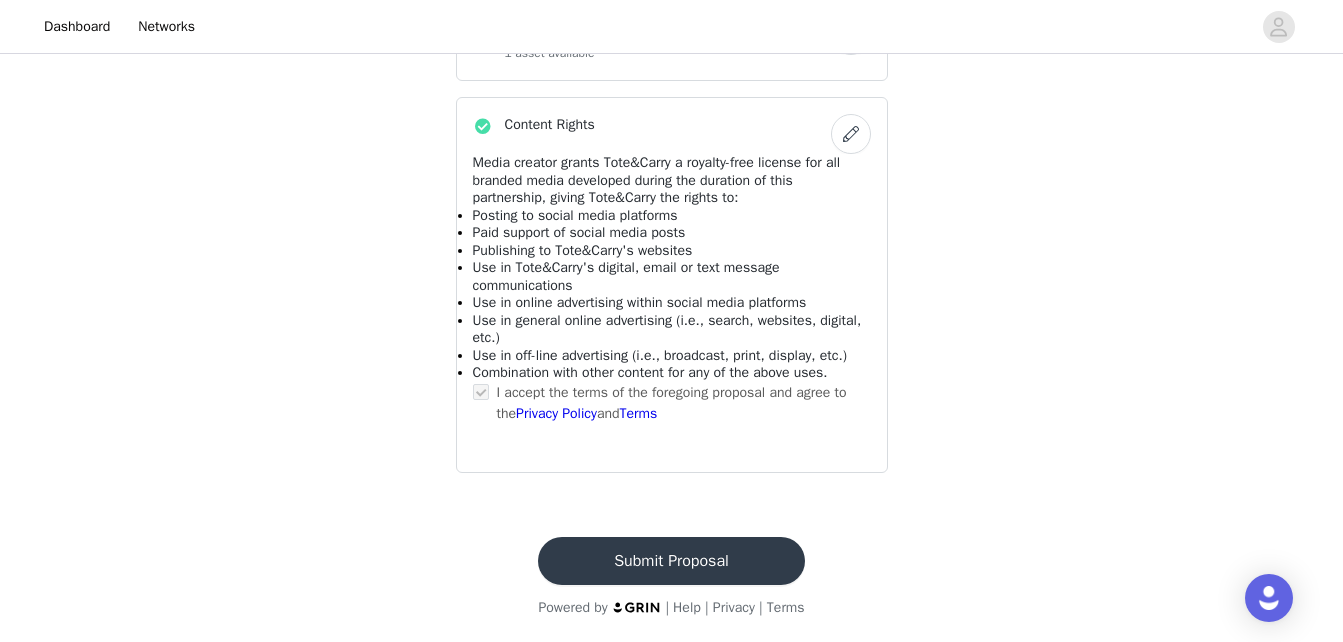 click on "Submit Proposal" at bounding box center [671, 561] 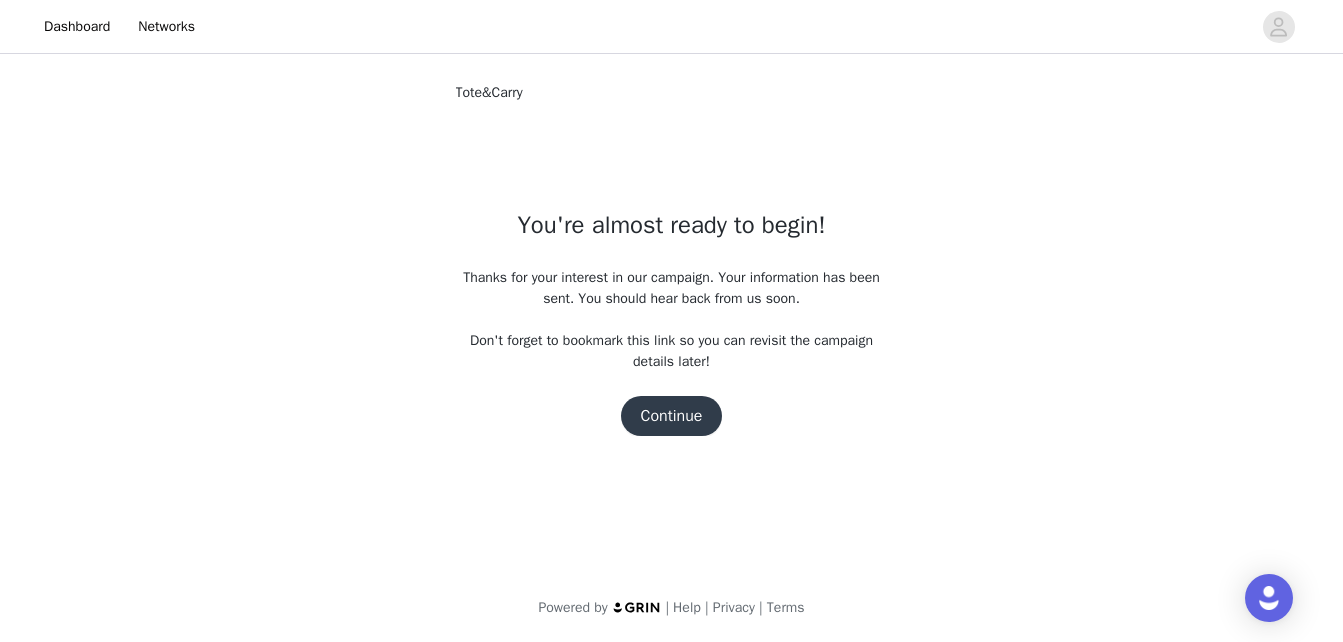 scroll, scrollTop: 0, scrollLeft: 0, axis: both 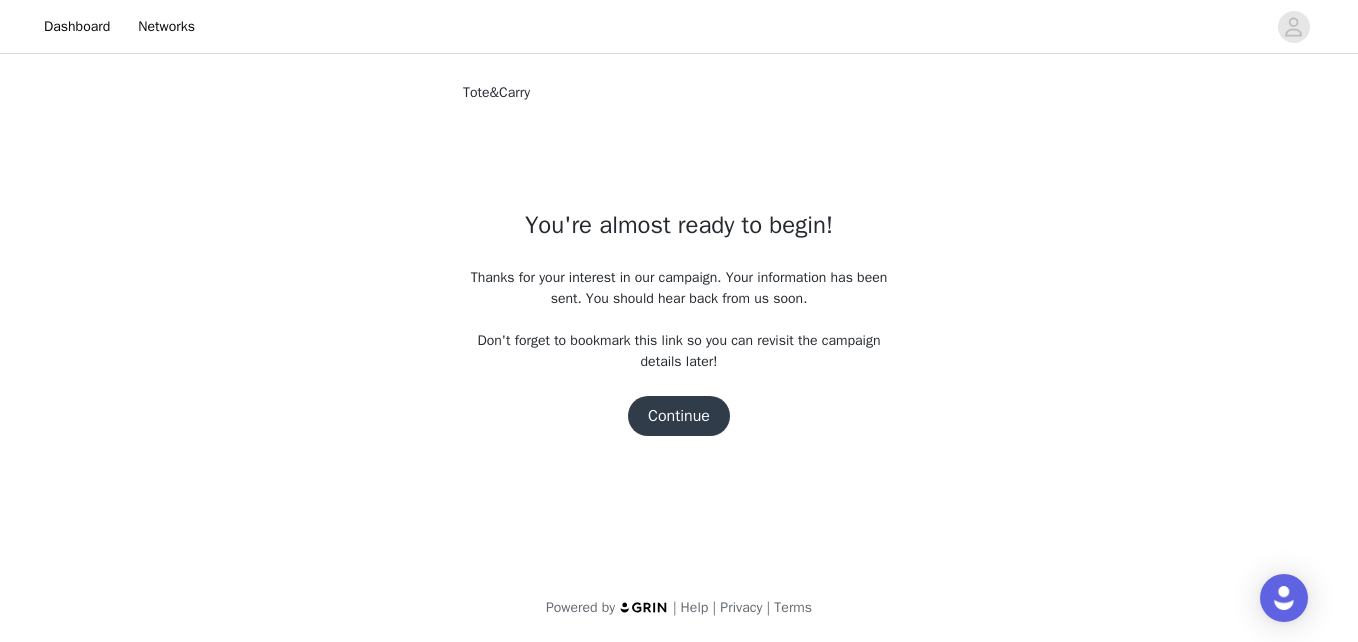 click on "Continue" at bounding box center [679, 416] 